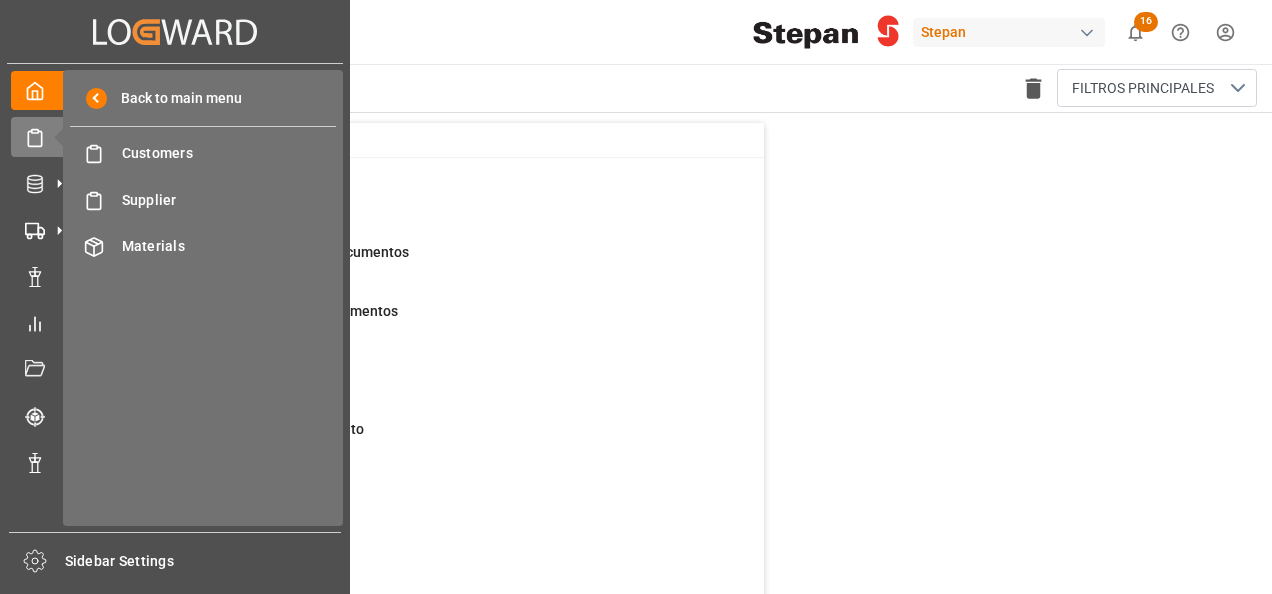 scroll, scrollTop: 0, scrollLeft: 0, axis: both 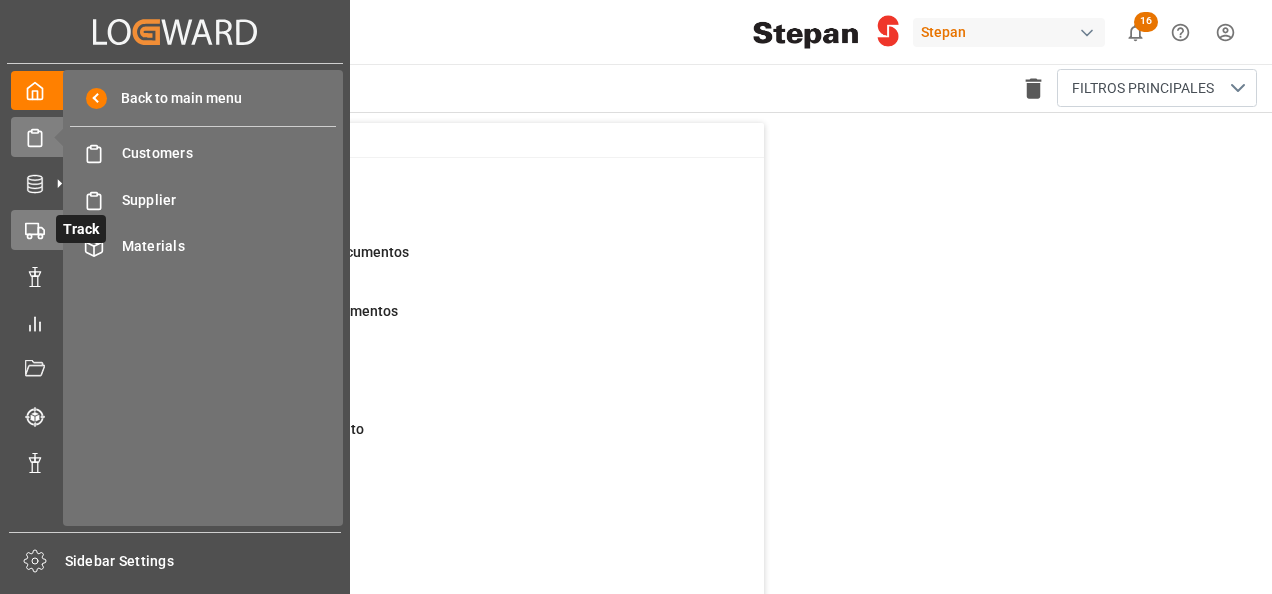 click 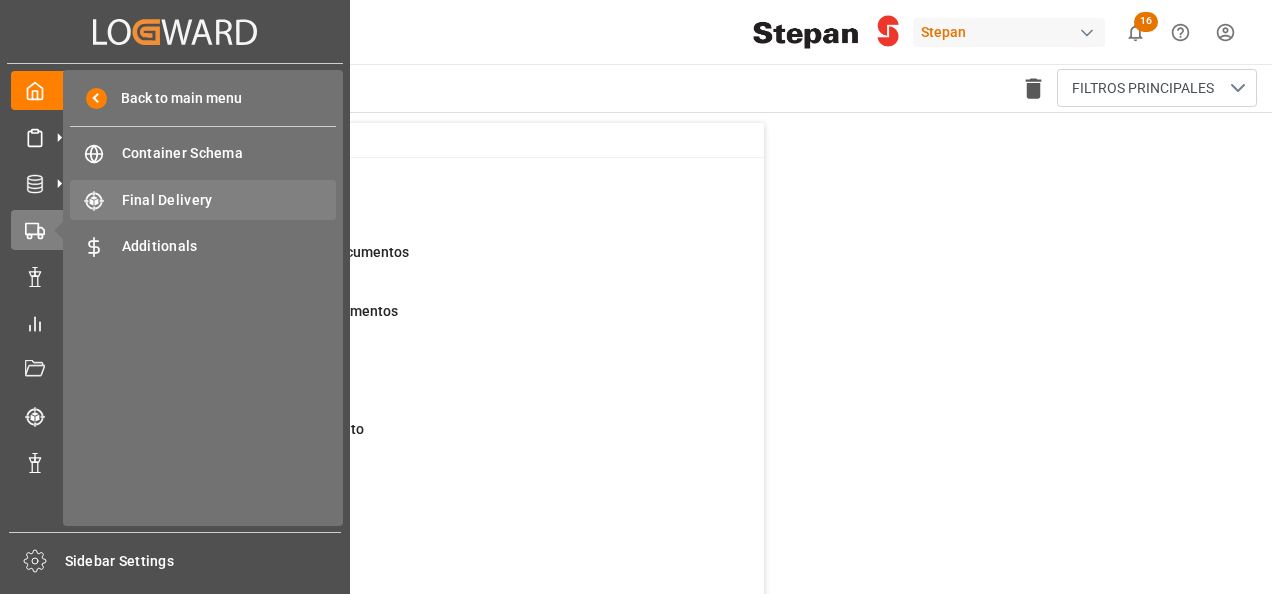 click on "Final Delivery" at bounding box center [229, 200] 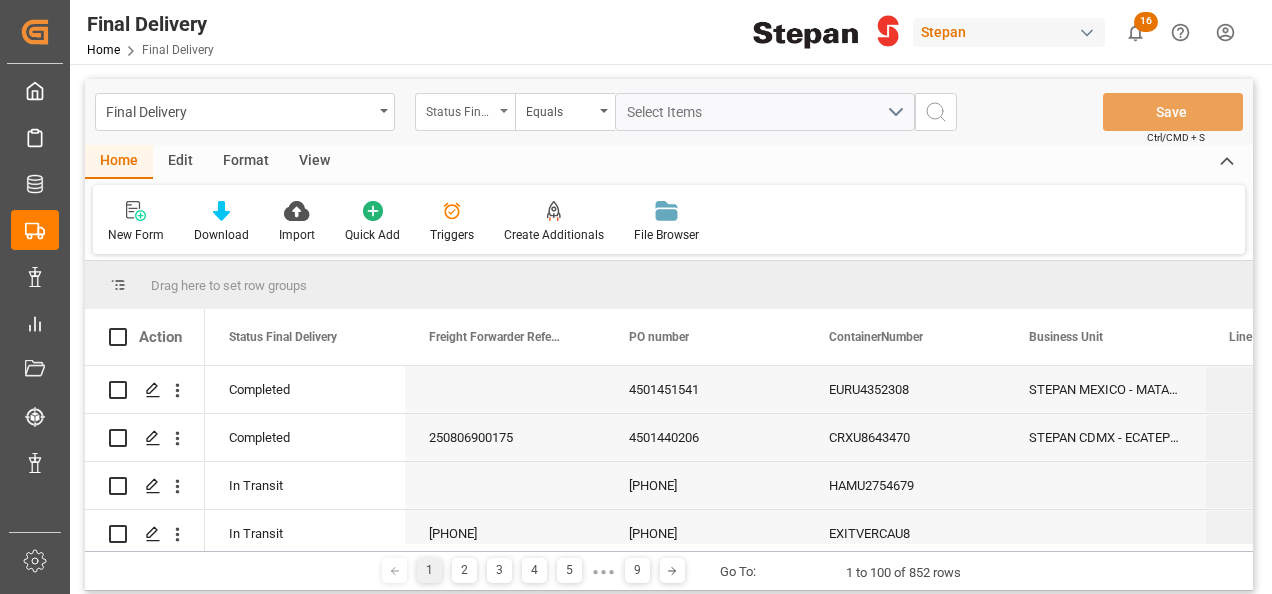 click on "Status Final Delivery" at bounding box center [465, 112] 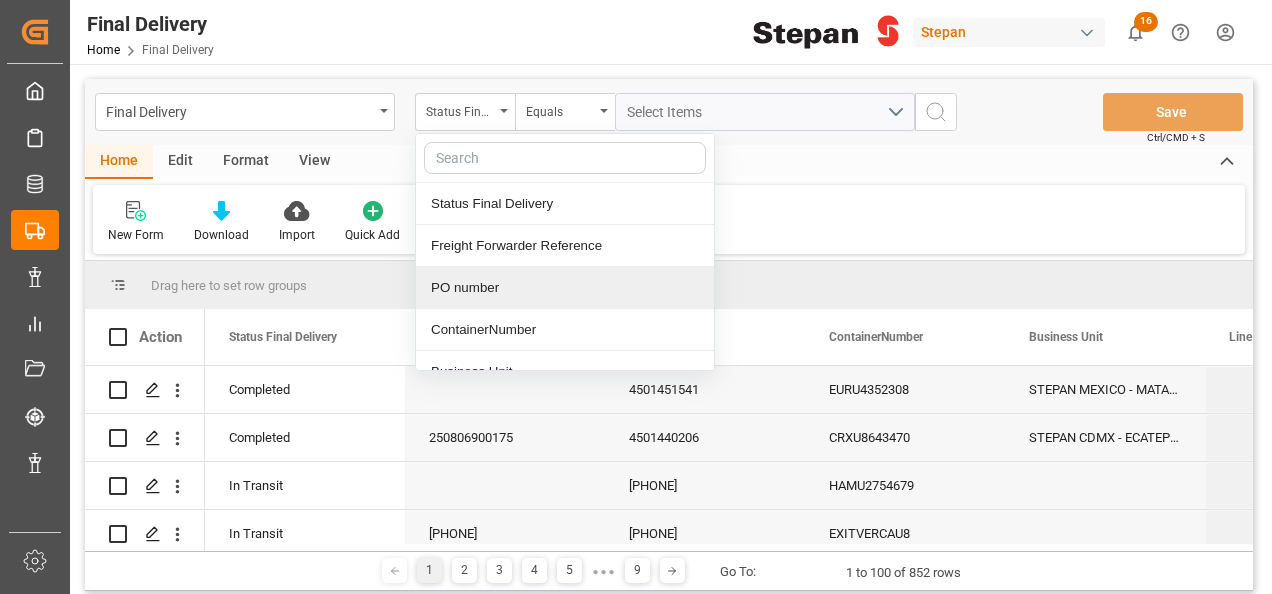 click on "PO number" at bounding box center (565, 288) 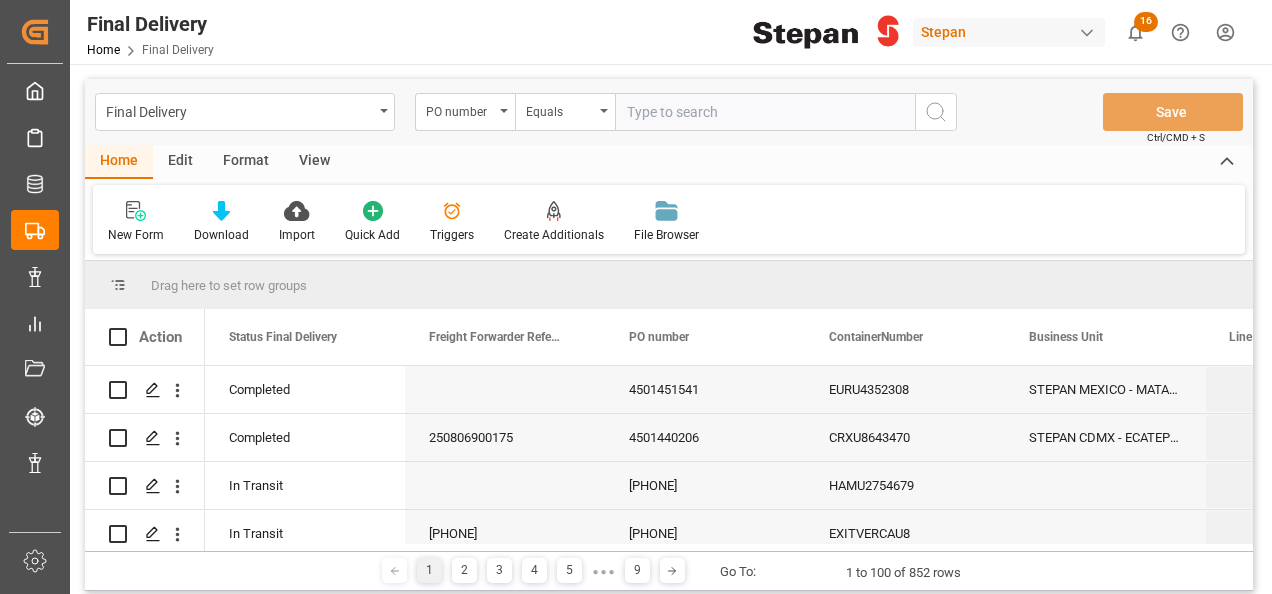 click at bounding box center [765, 112] 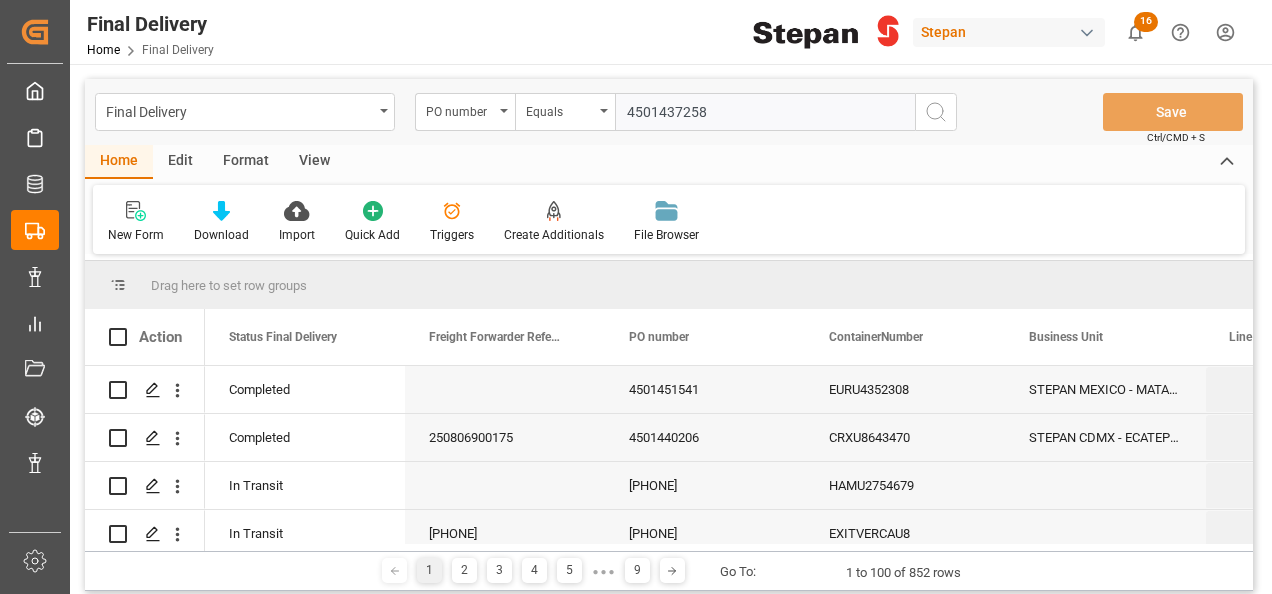 type on "4501437258" 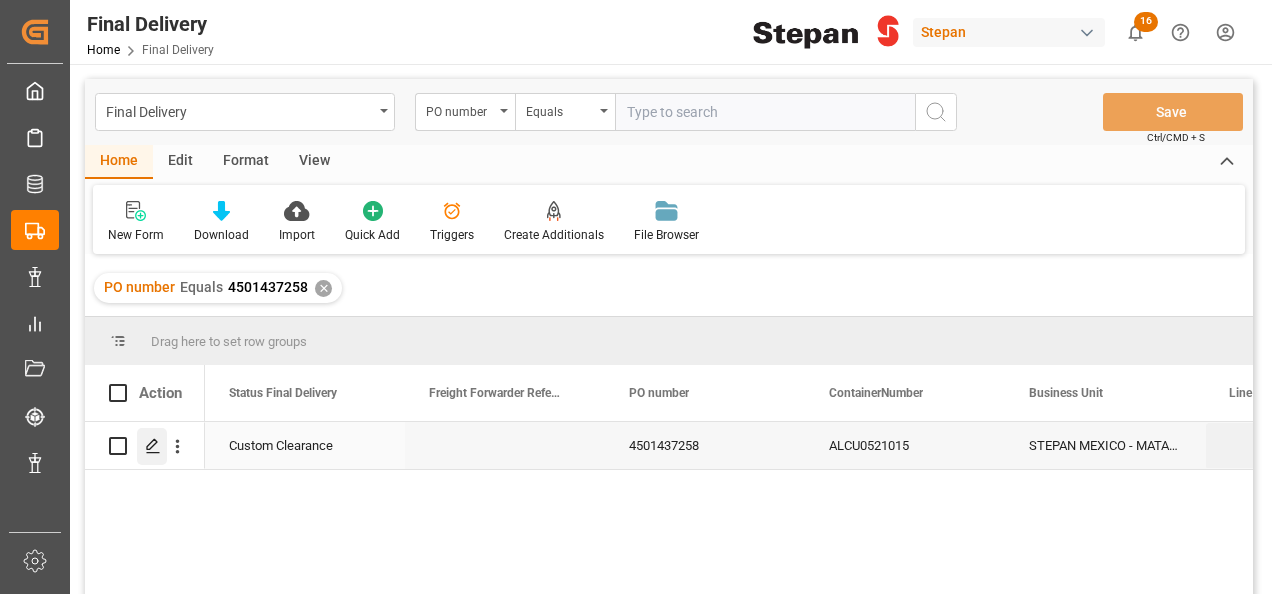 click 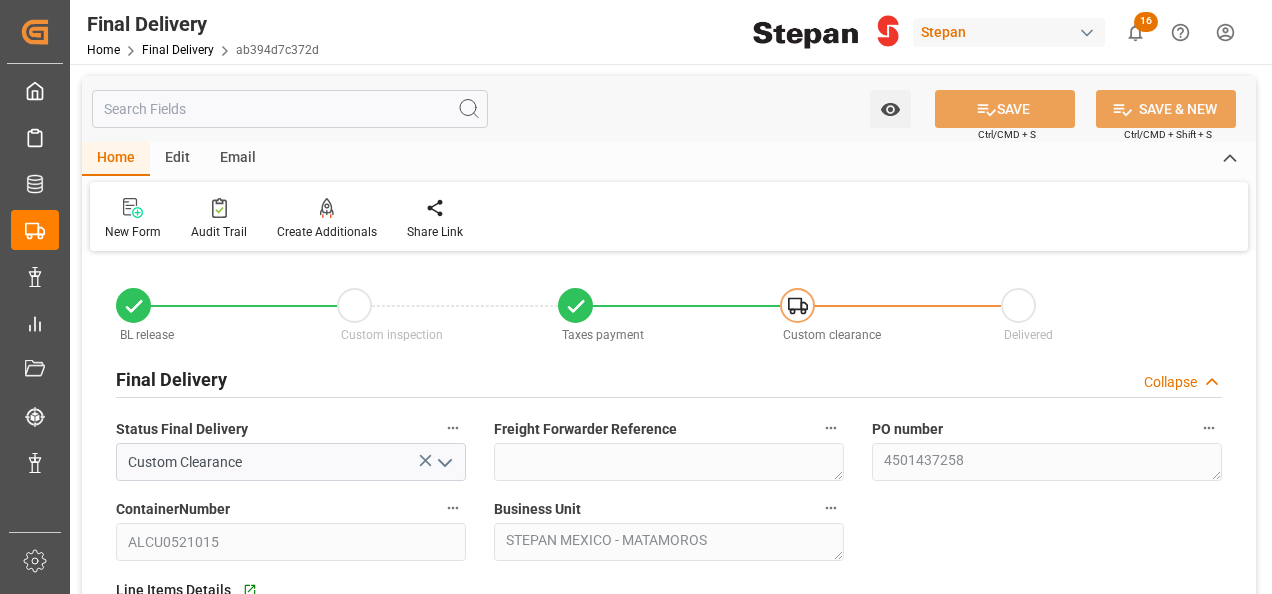type on "29-04-2025" 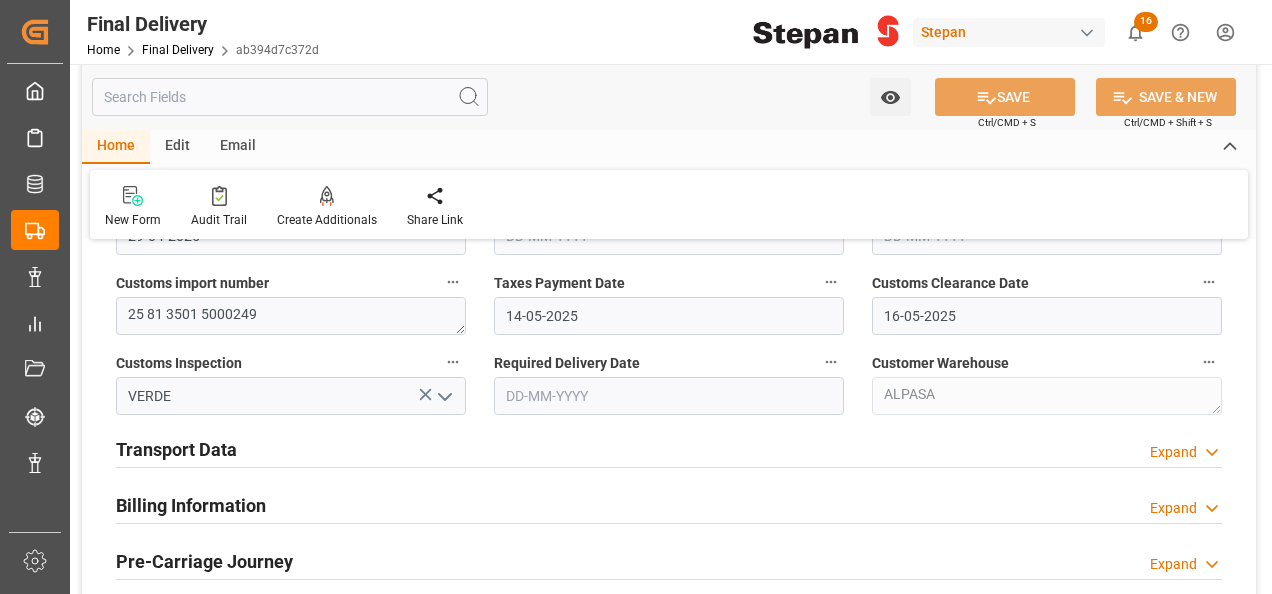 scroll, scrollTop: 600, scrollLeft: 0, axis: vertical 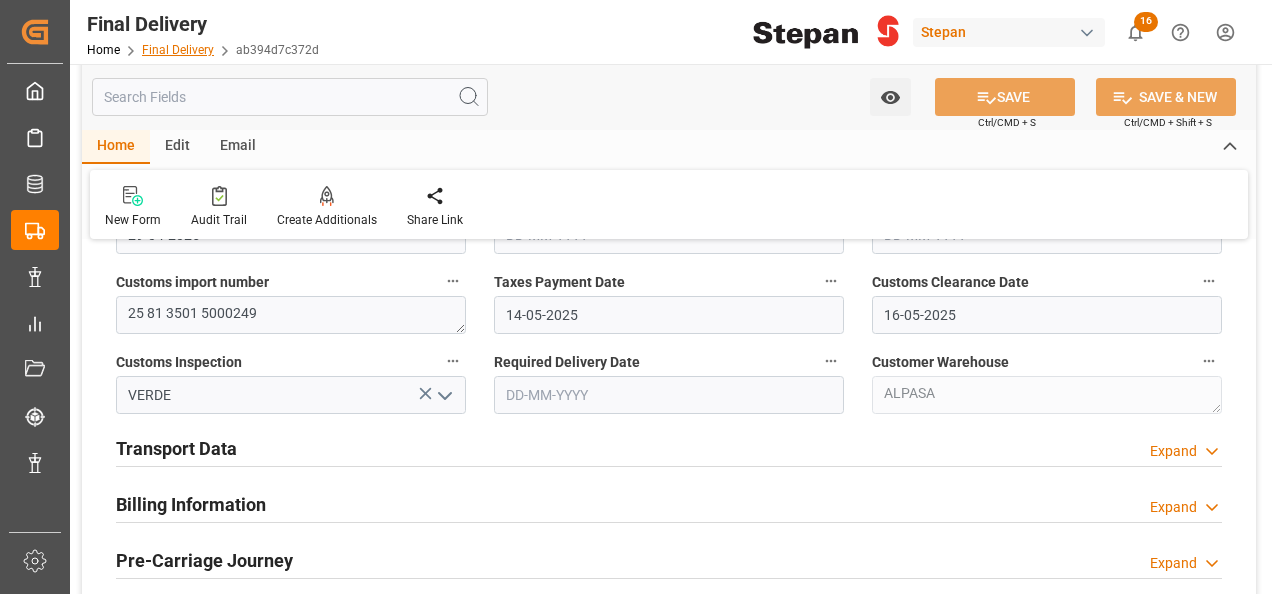 click on "Final Delivery" at bounding box center [178, 50] 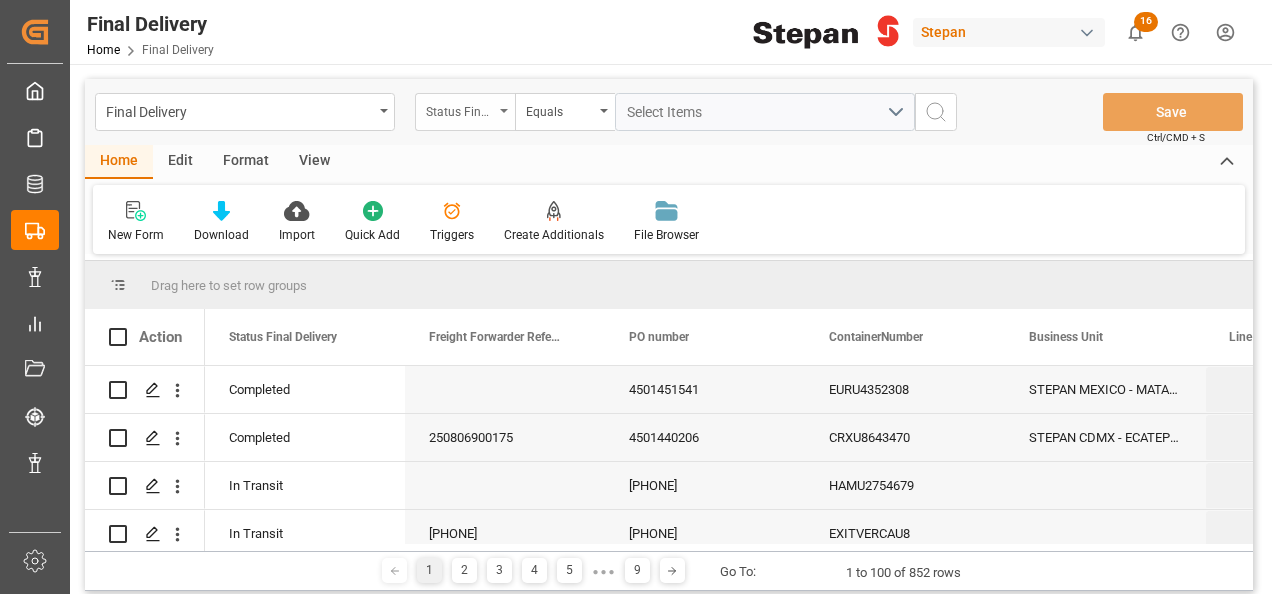 click on "Status Final Delivery" at bounding box center (465, 112) 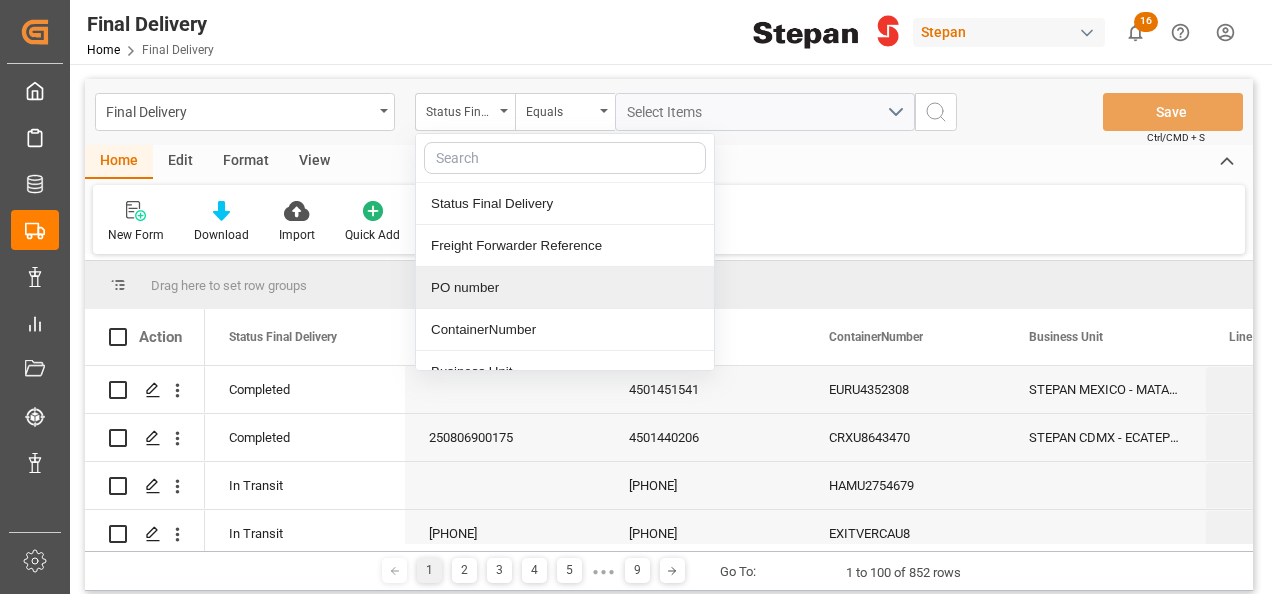 click on "PO number" at bounding box center [565, 288] 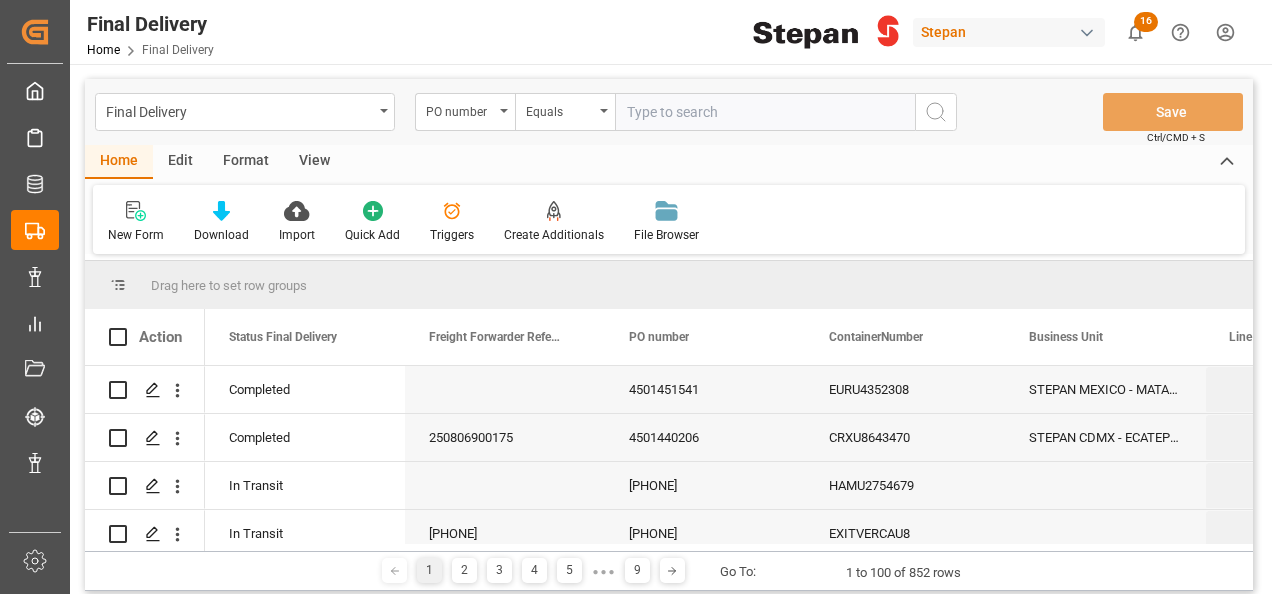 click at bounding box center [765, 112] 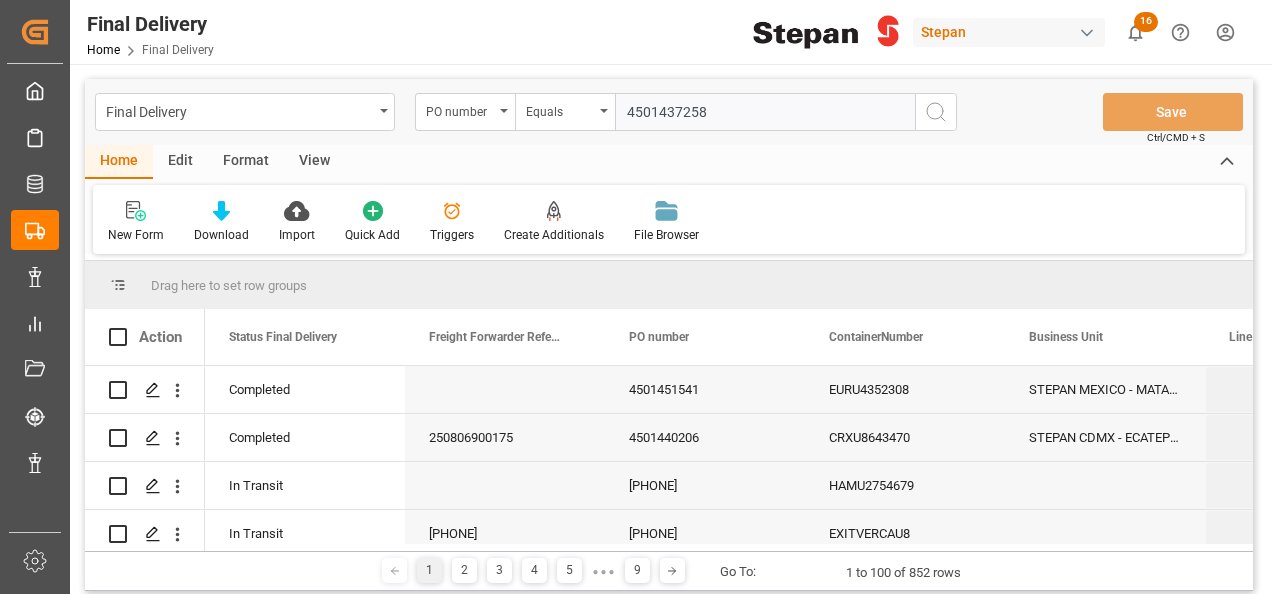 type on "4501437258" 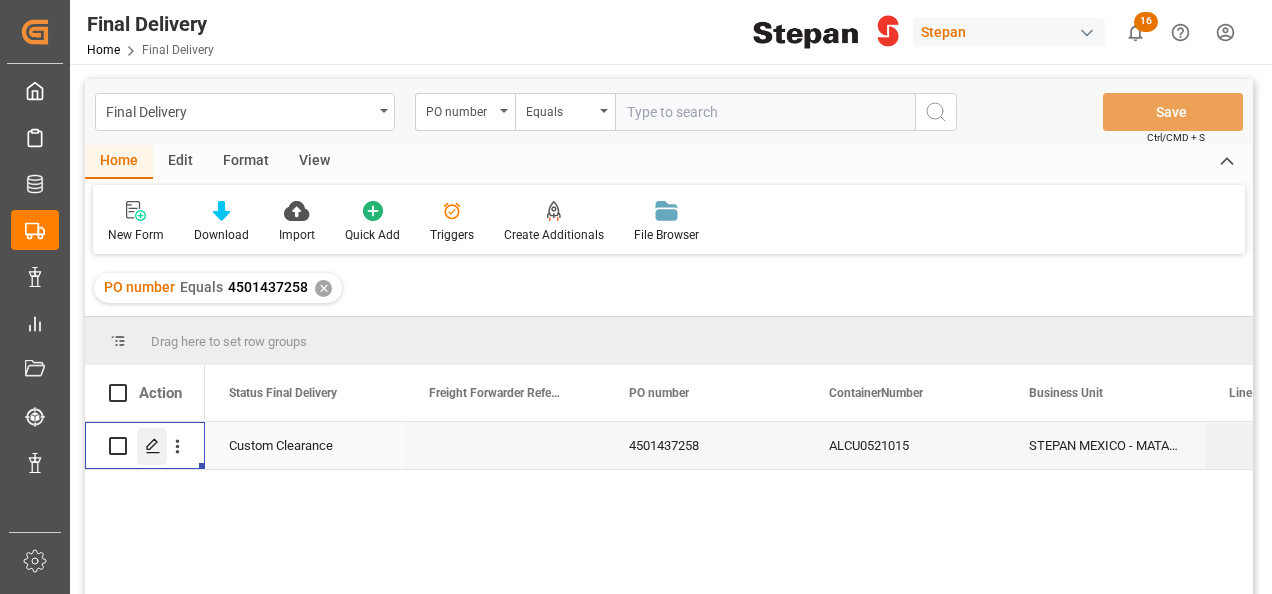 click 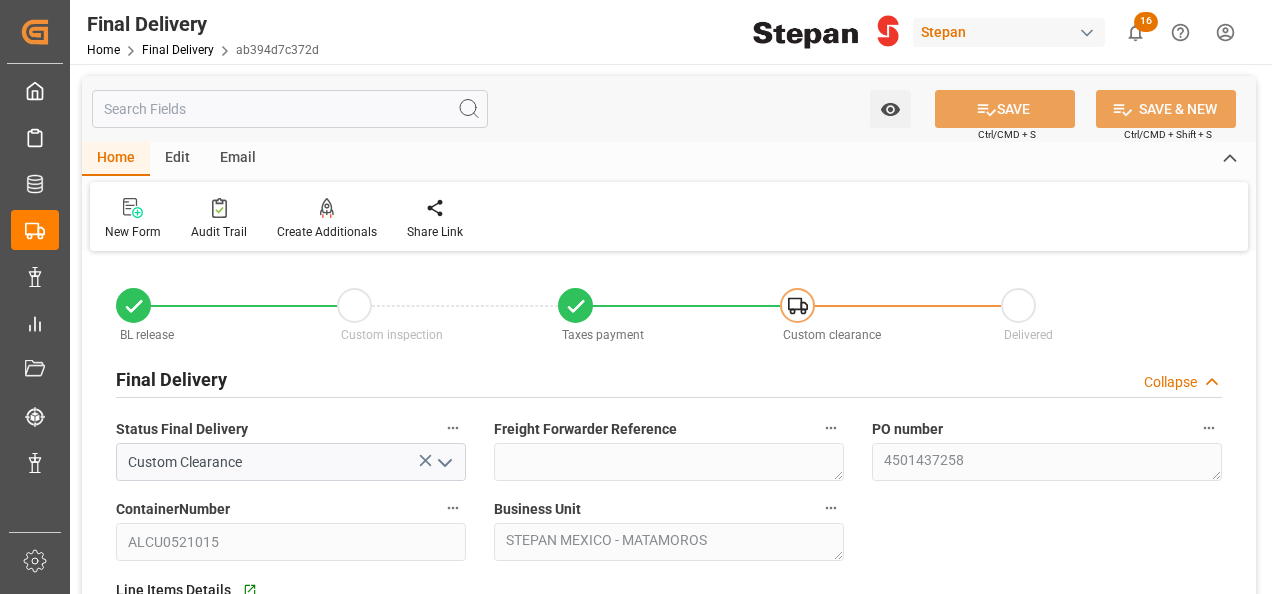 type on "29-04-2025" 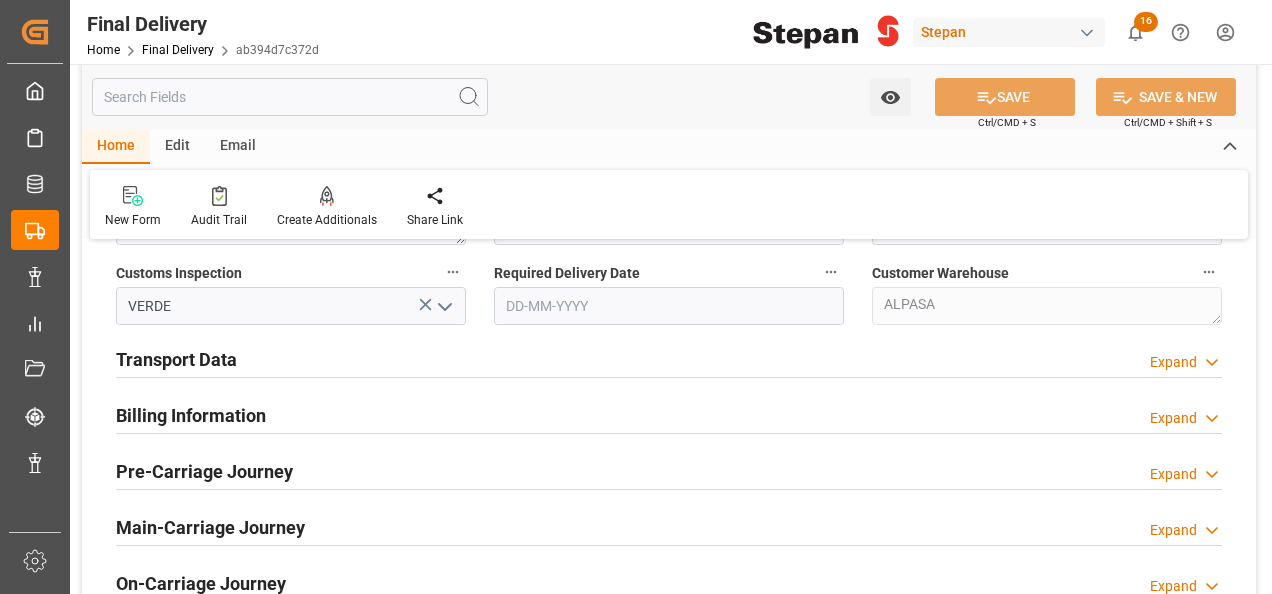 scroll, scrollTop: 700, scrollLeft: 0, axis: vertical 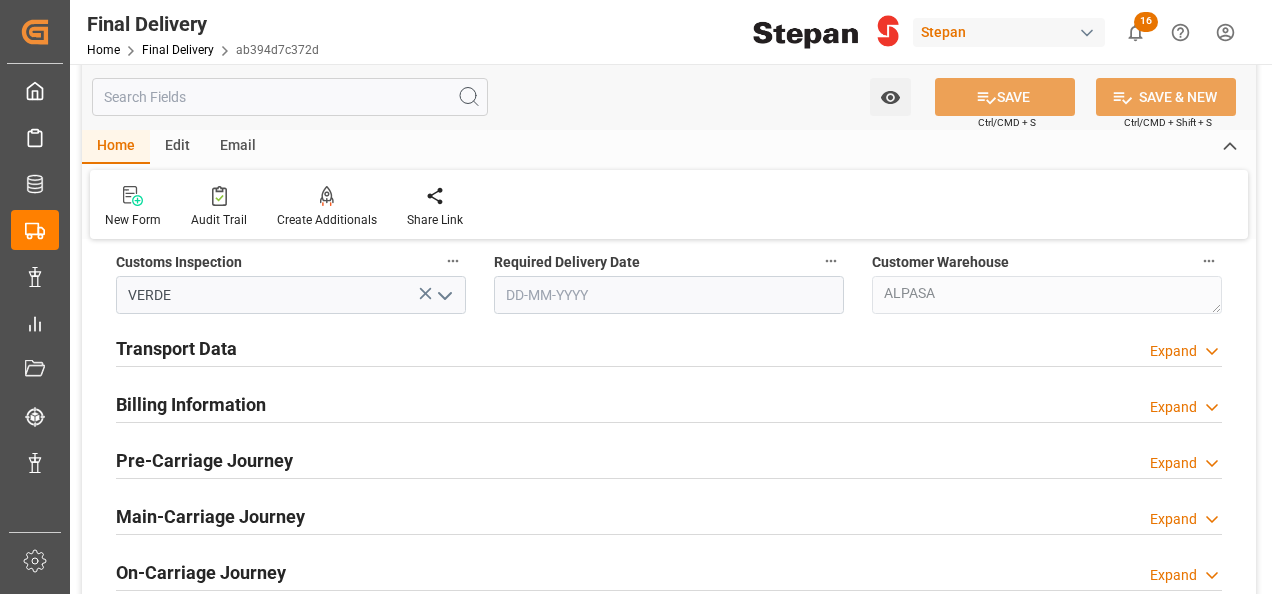 click on "Billing Information" at bounding box center [191, 404] 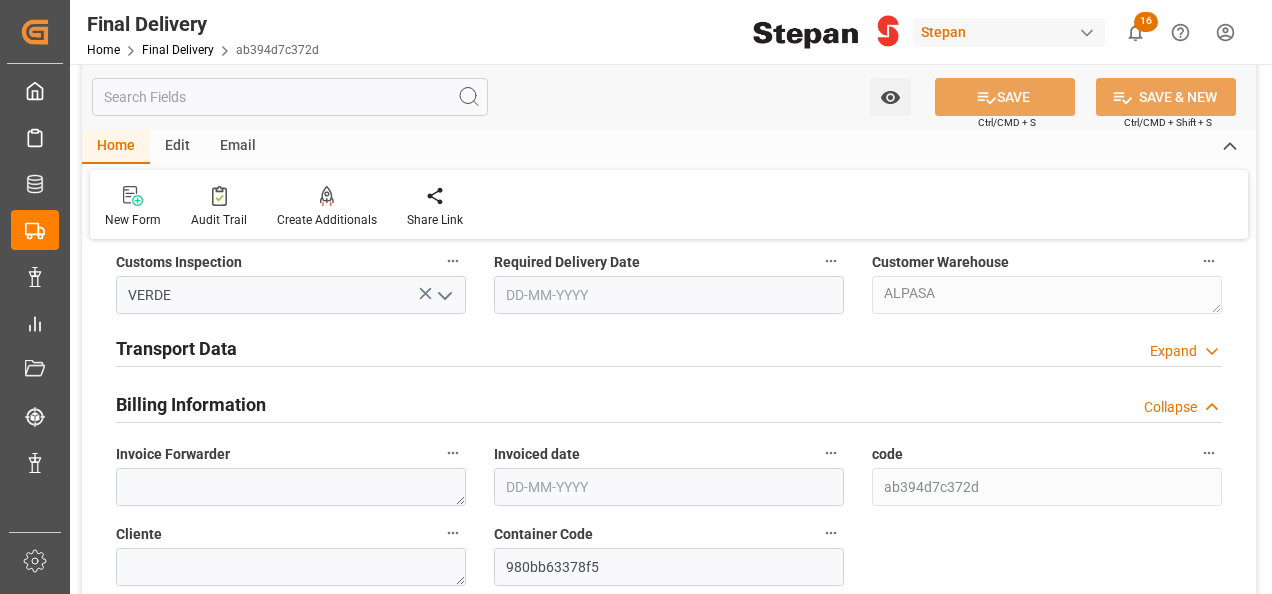 click on "Transport Data" at bounding box center (176, 348) 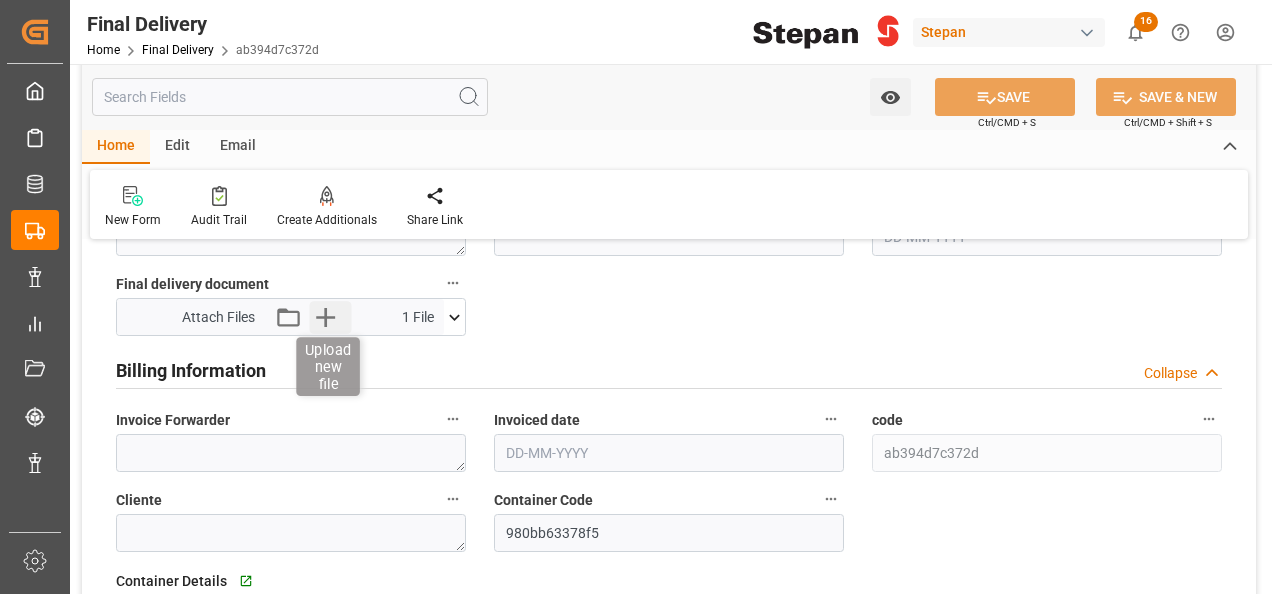 scroll, scrollTop: 1100, scrollLeft: 0, axis: vertical 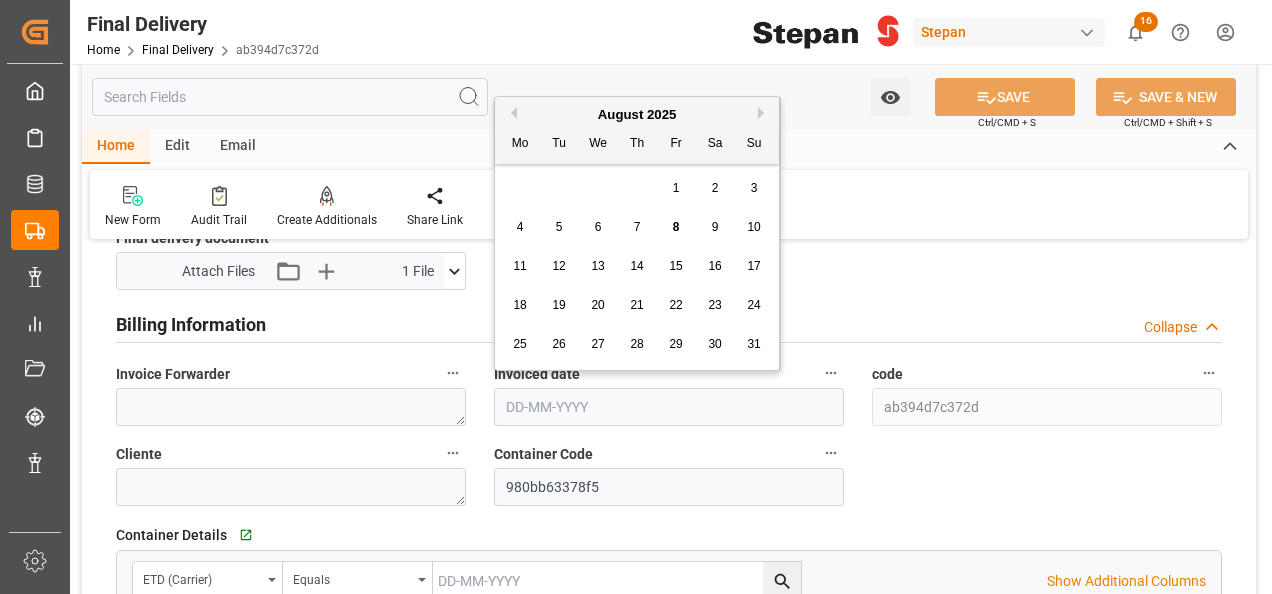 click at bounding box center (669, 407) 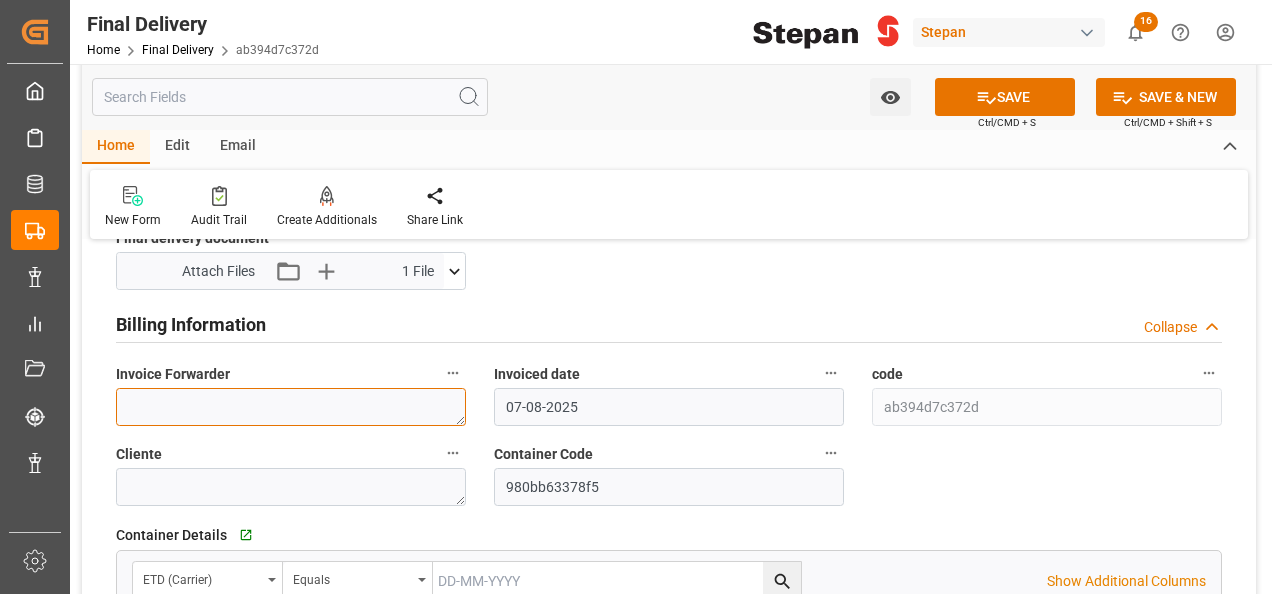 click at bounding box center [291, 407] 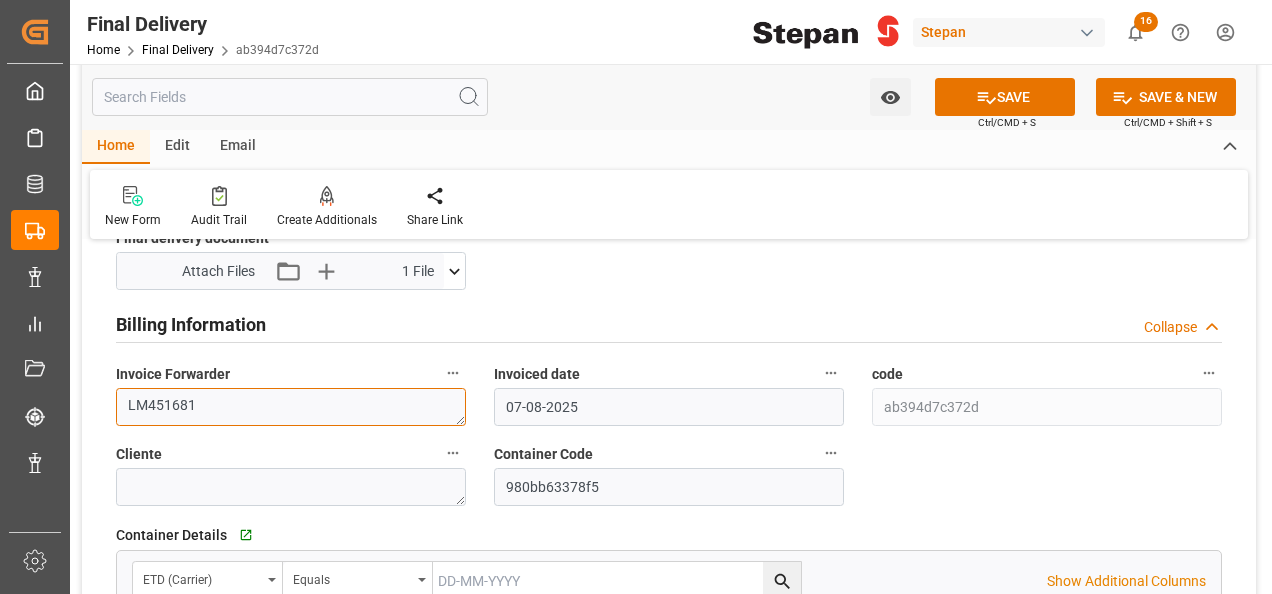 scroll, scrollTop: 1000, scrollLeft: 0, axis: vertical 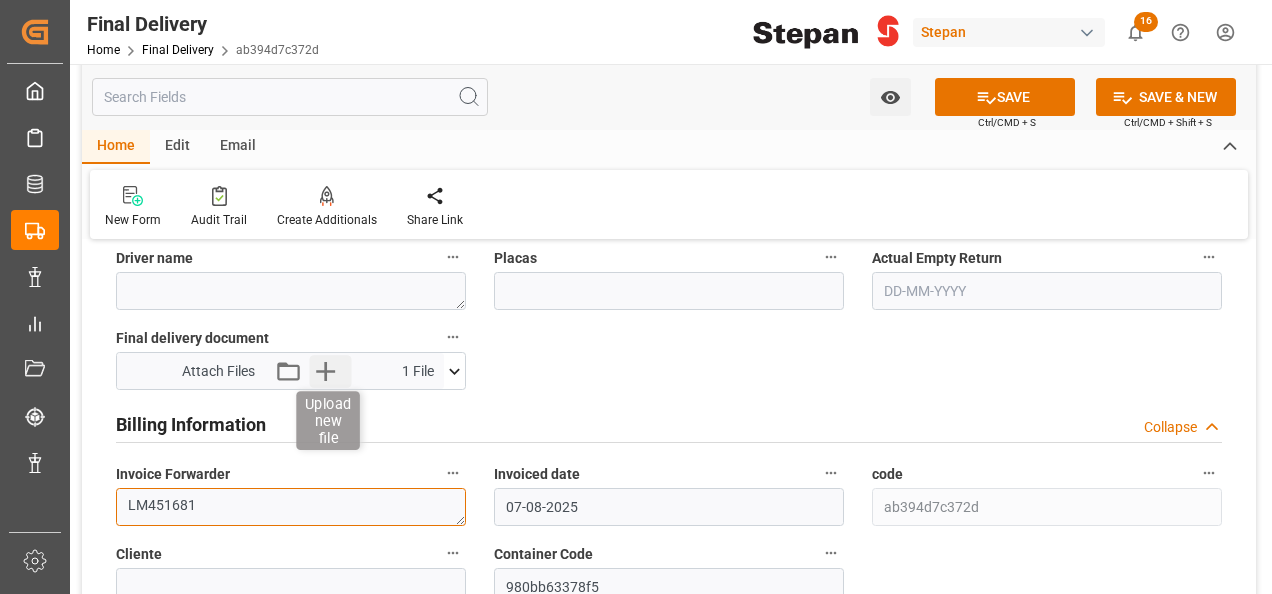 type on "LM451681" 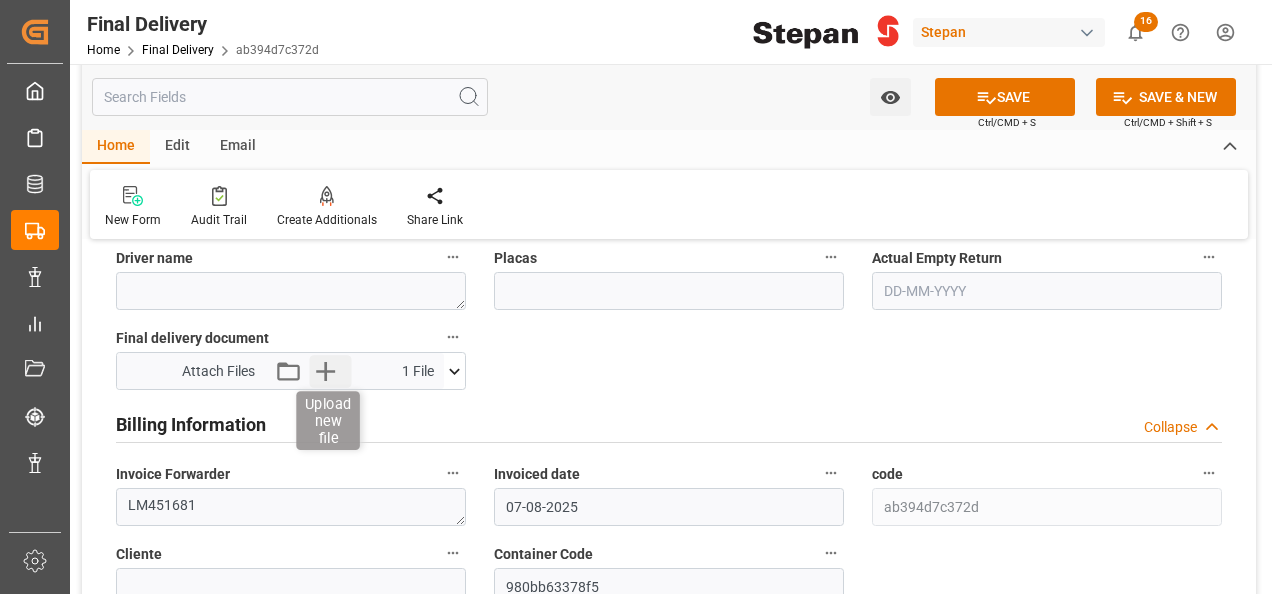 click 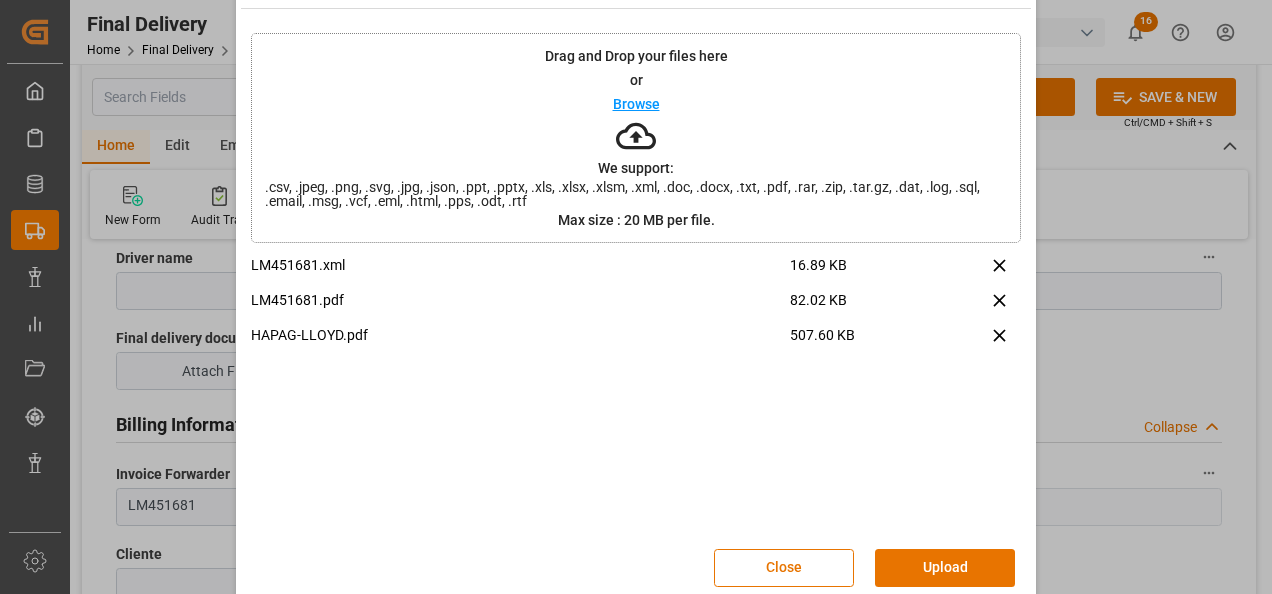 scroll, scrollTop: 79, scrollLeft: 0, axis: vertical 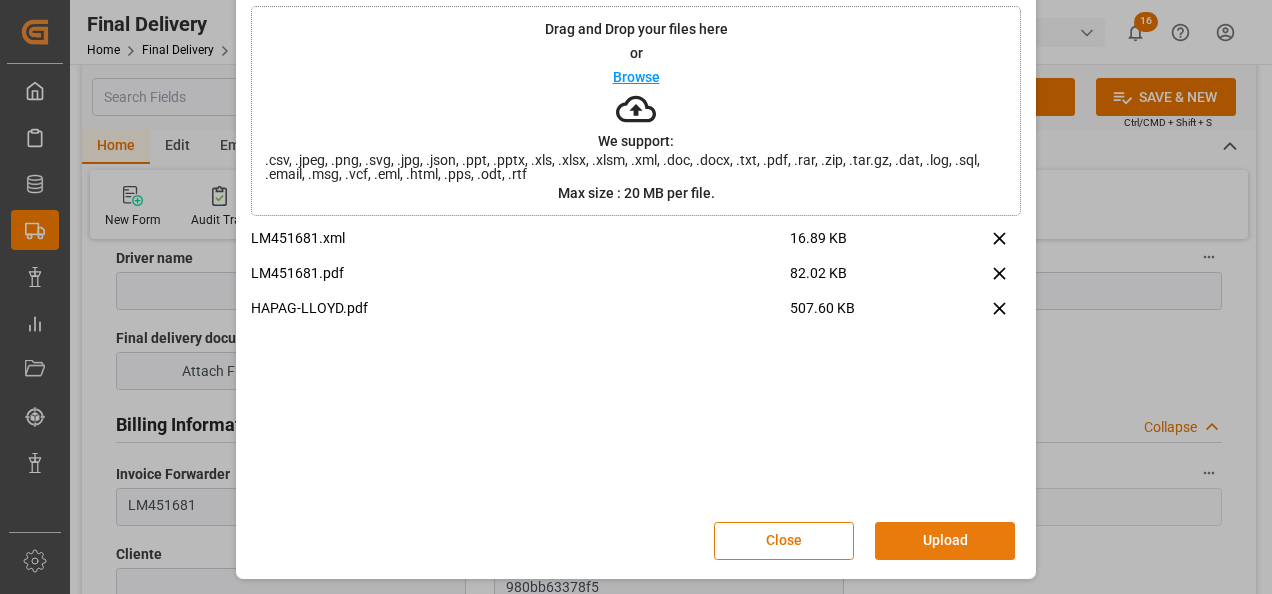 click on "Upload" at bounding box center [945, 541] 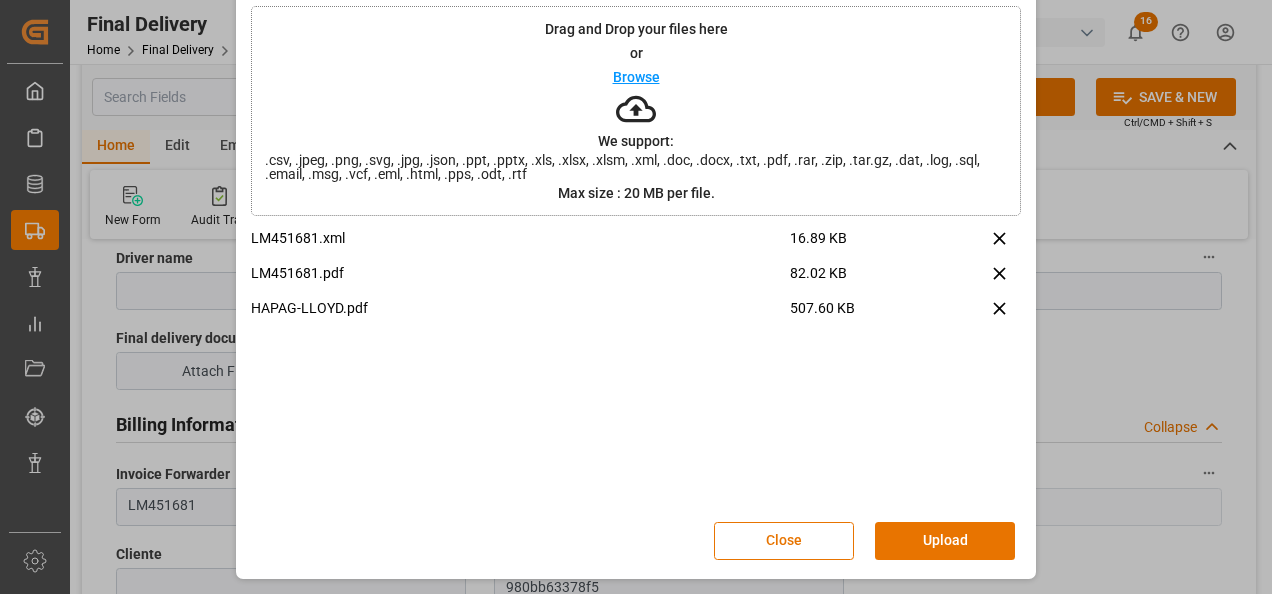 scroll, scrollTop: 0, scrollLeft: 0, axis: both 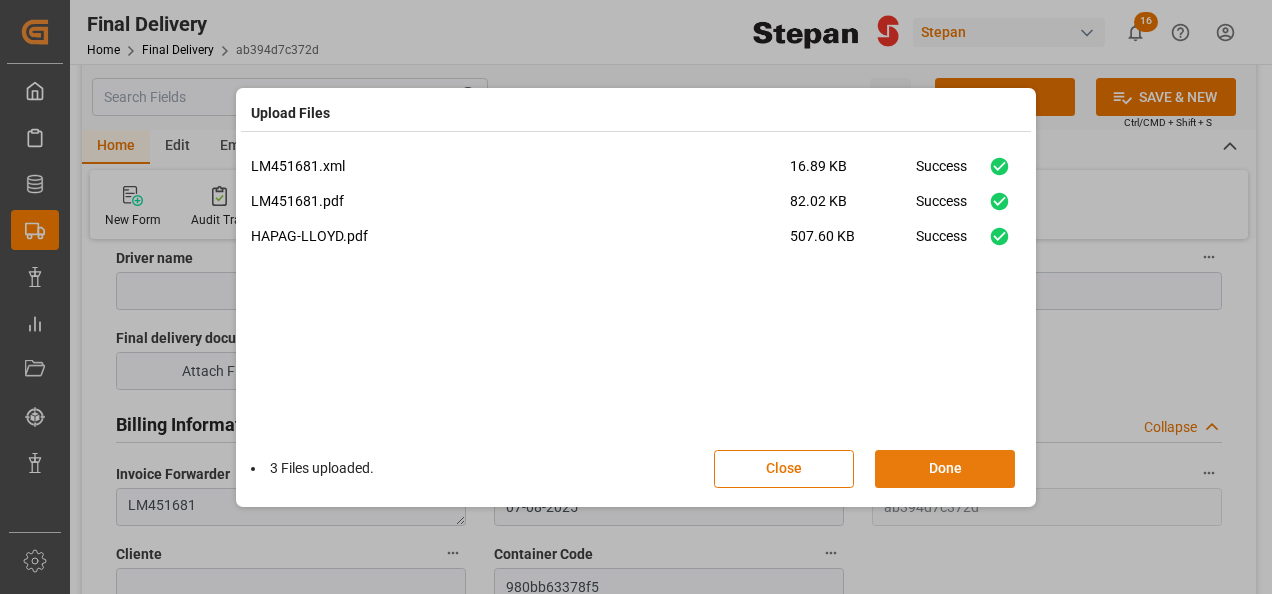 click on "Done" at bounding box center [945, 469] 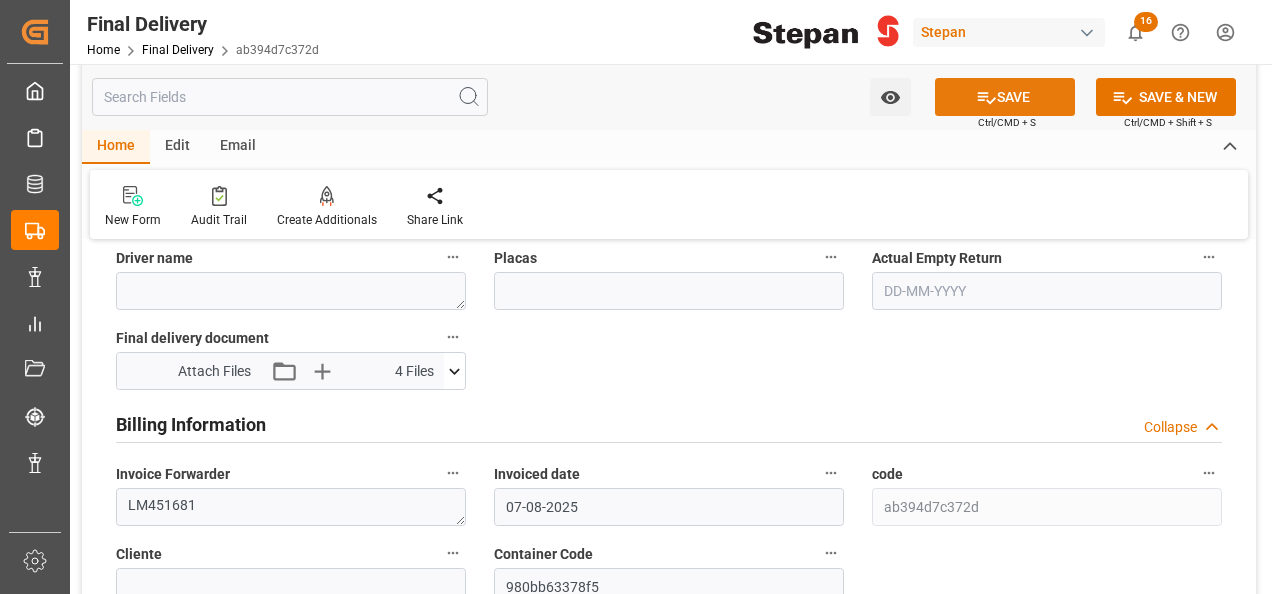 click 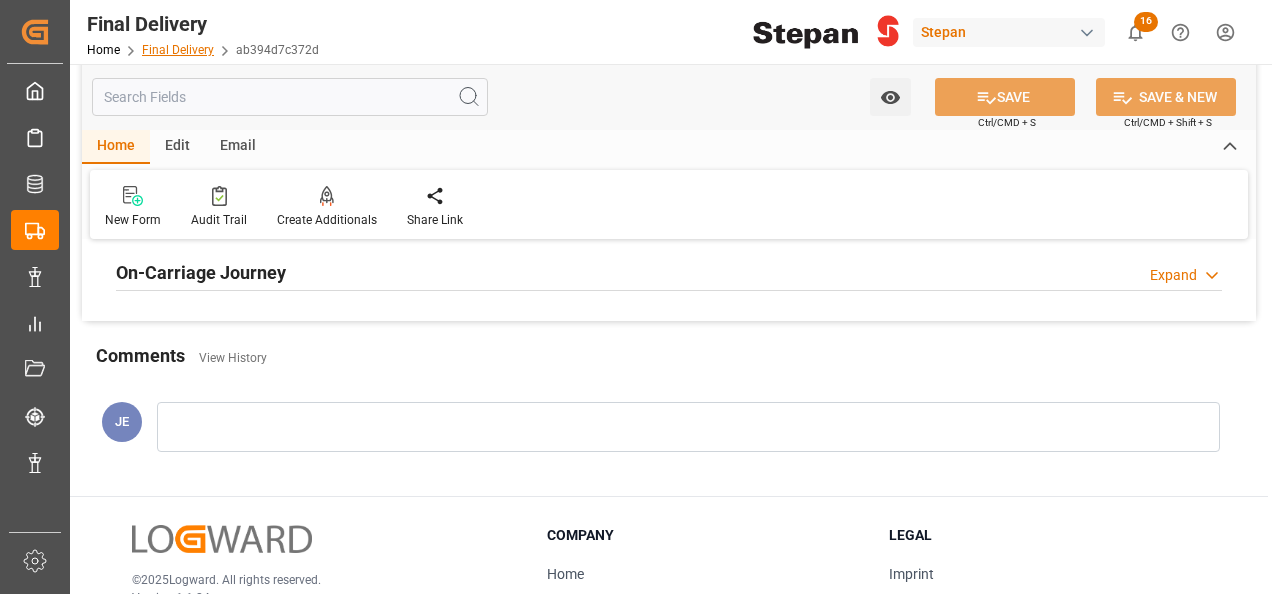 click on "Final Delivery" at bounding box center [178, 50] 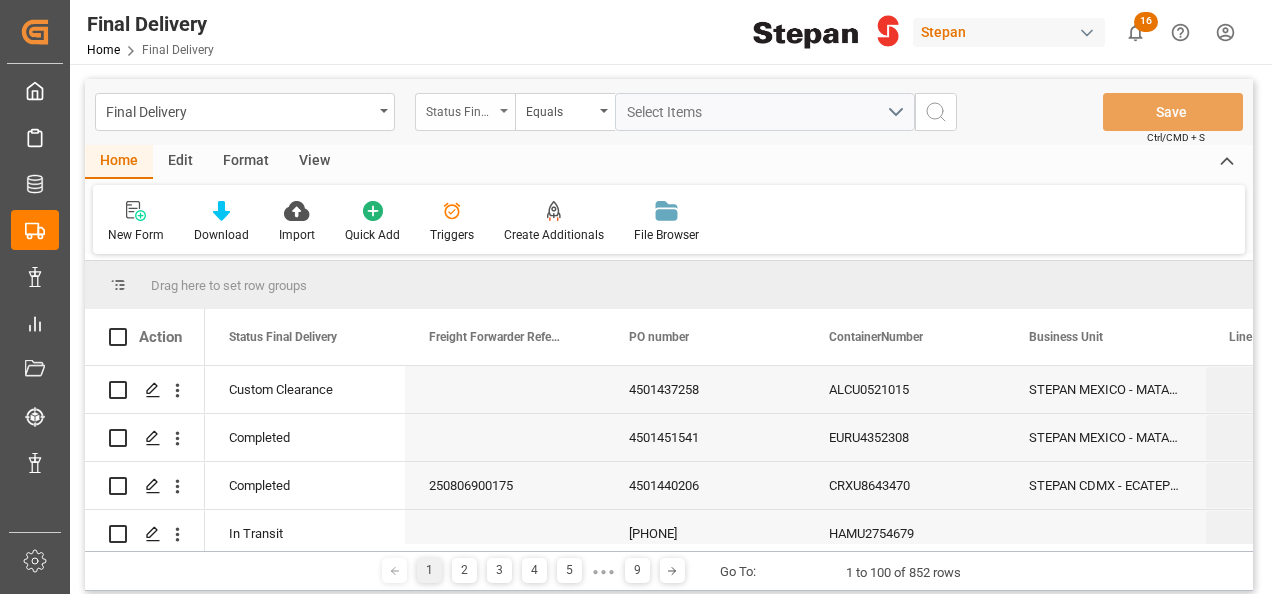 click on "Status Final Delivery" at bounding box center [465, 112] 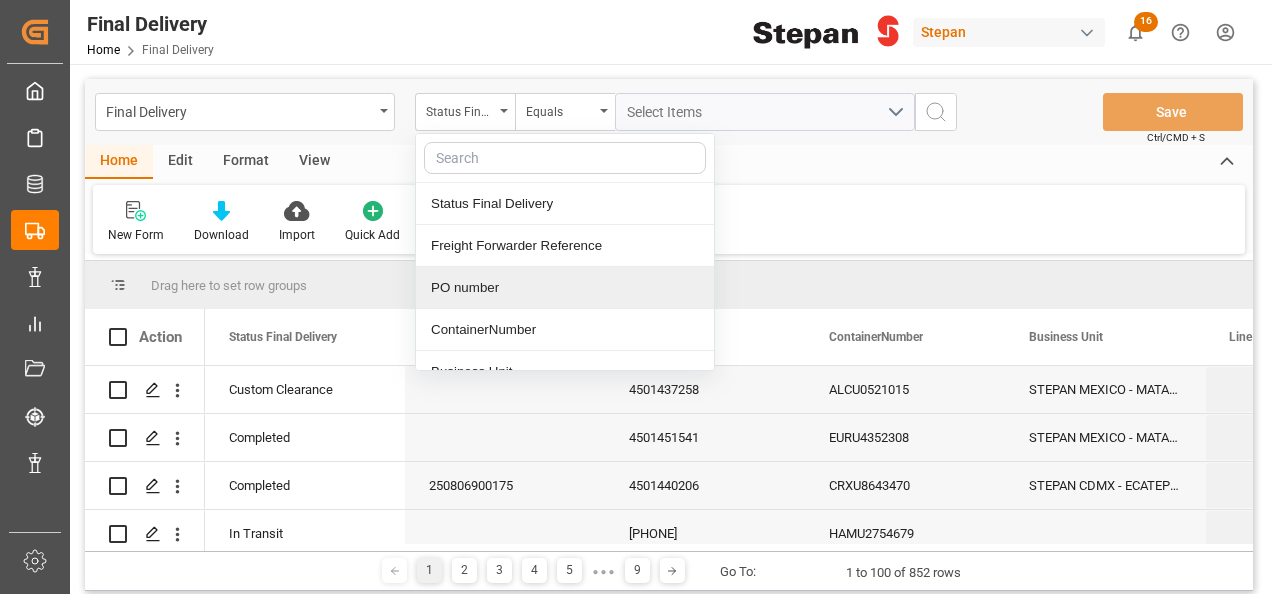 click on "PO number" at bounding box center (565, 288) 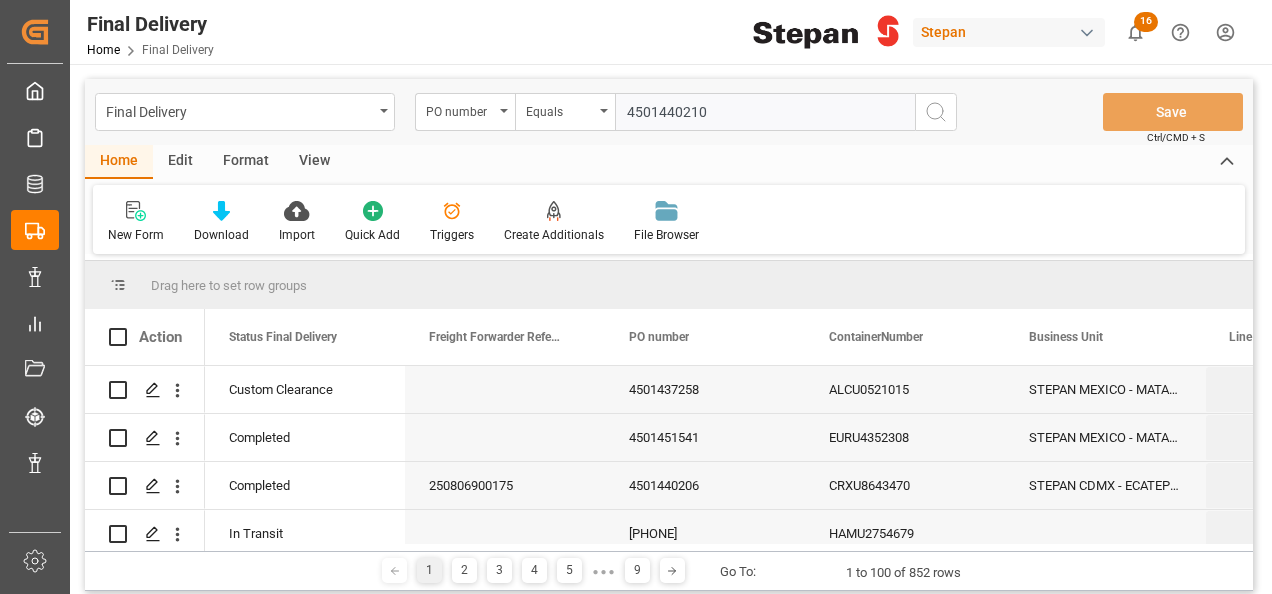 type on "4501440210" 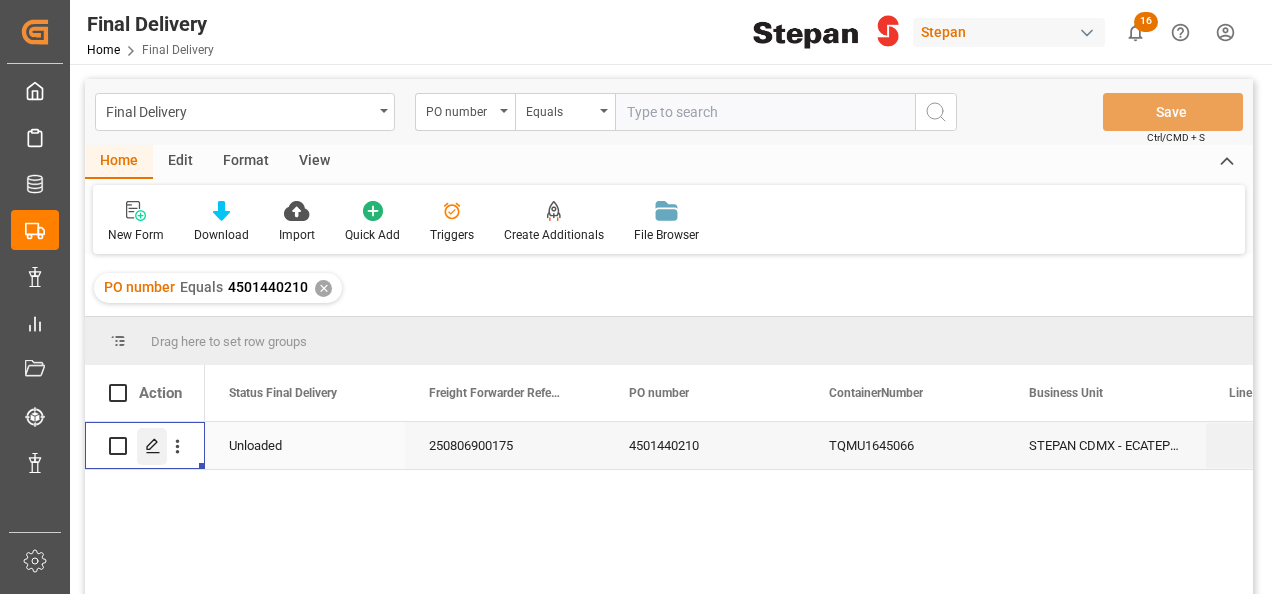 click 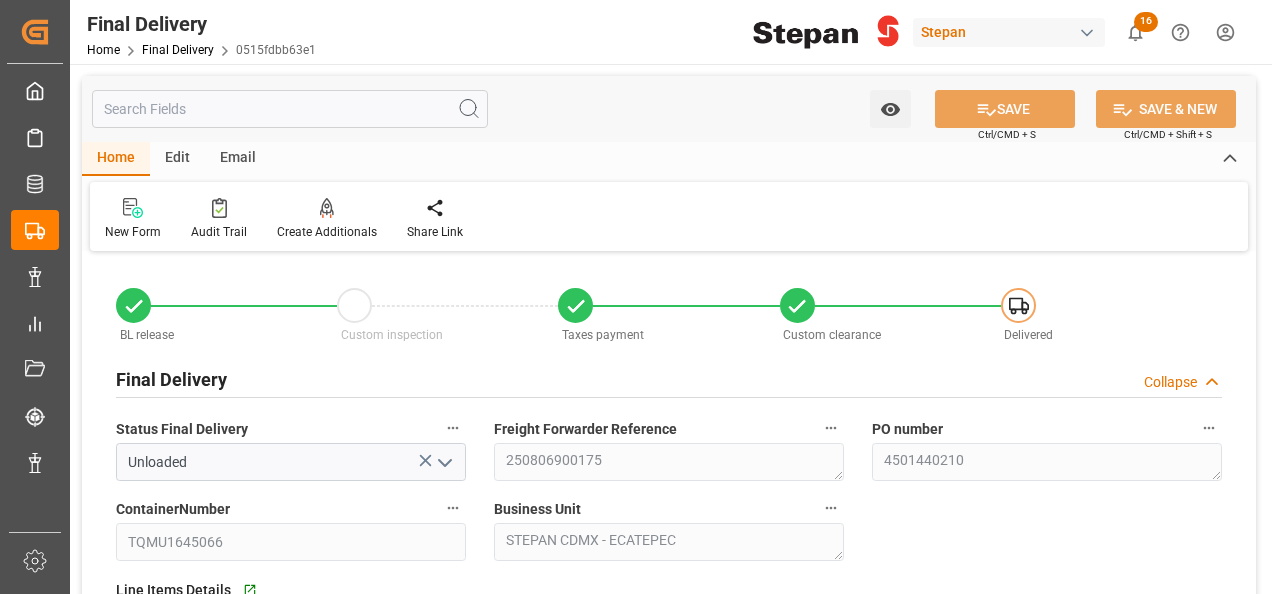 type on "28-07-2025" 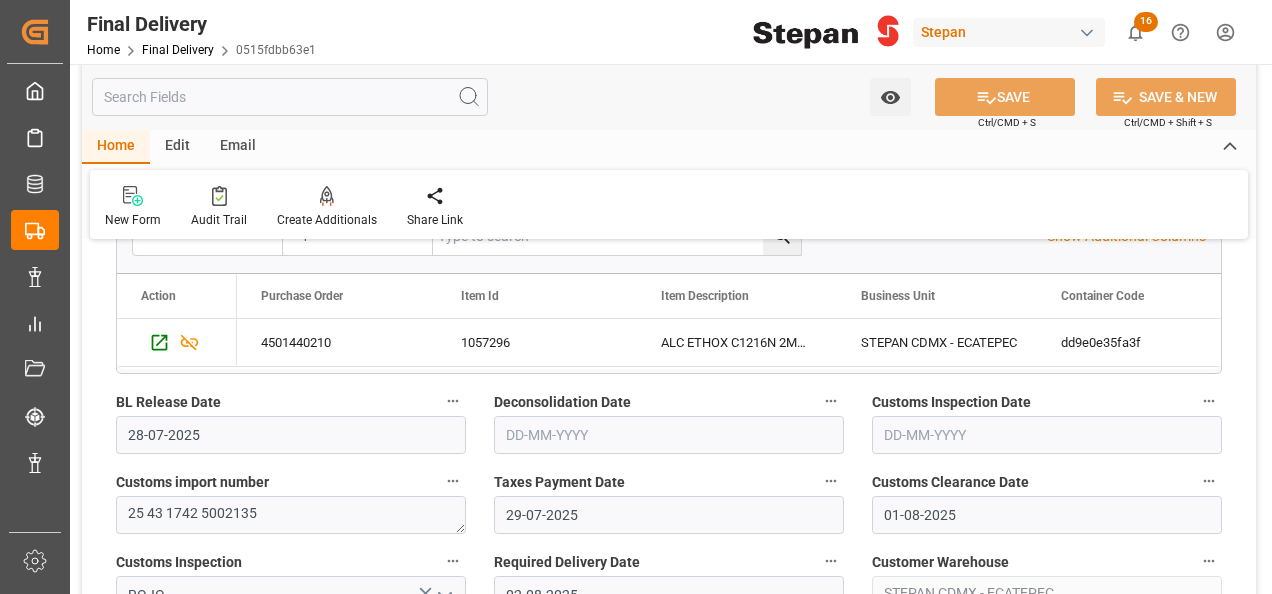 scroll, scrollTop: 700, scrollLeft: 0, axis: vertical 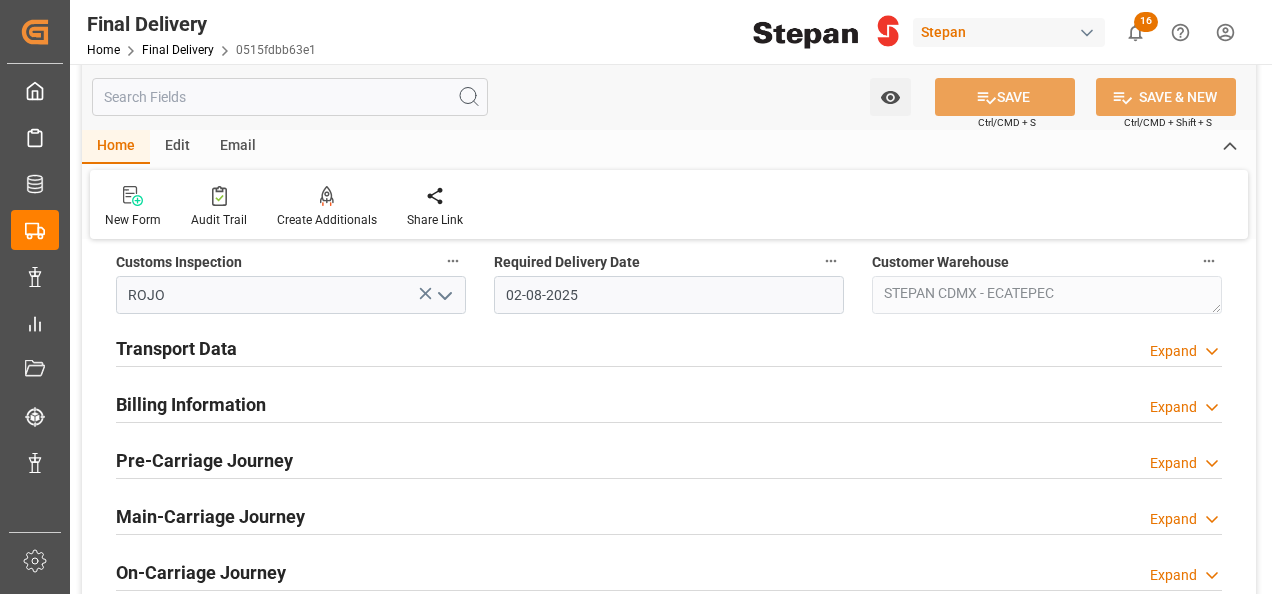 drag, startPoint x: 146, startPoint y: 396, endPoint x: 159, endPoint y: 336, distance: 61.39218 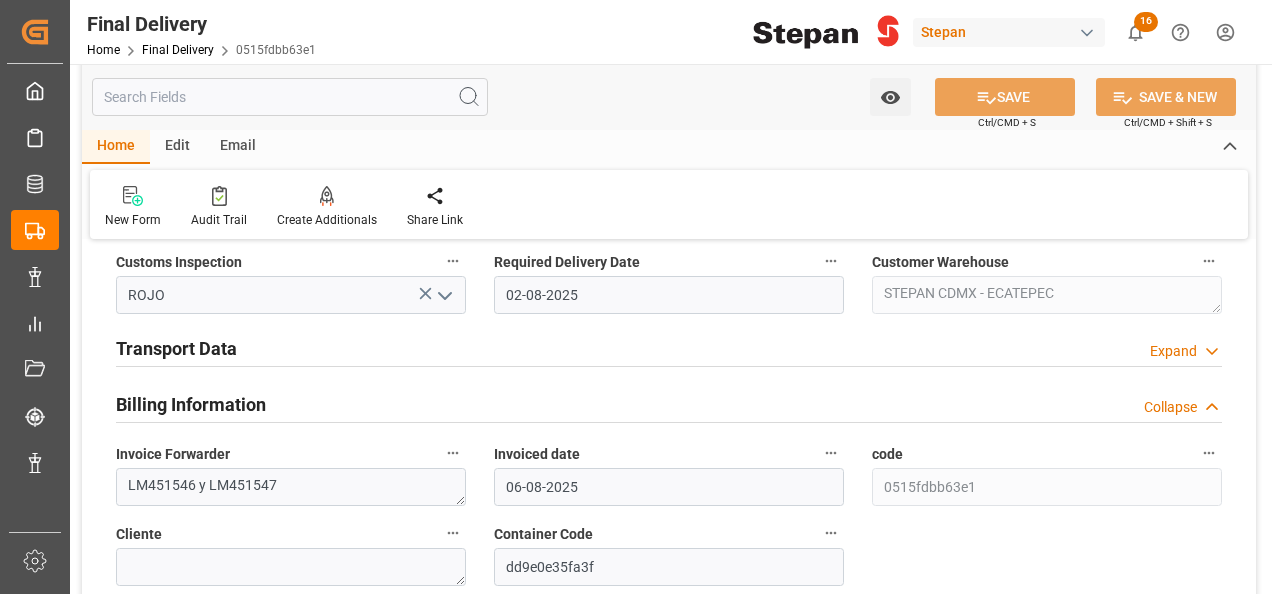 click on "Transport Data" at bounding box center [176, 348] 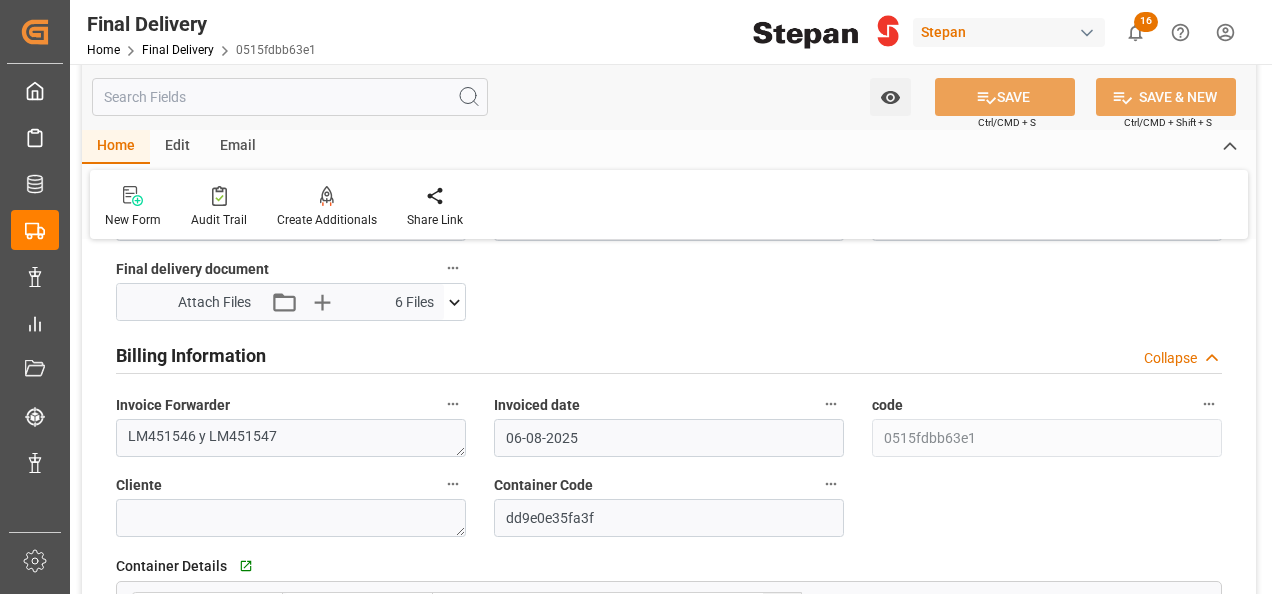 scroll, scrollTop: 1100, scrollLeft: 0, axis: vertical 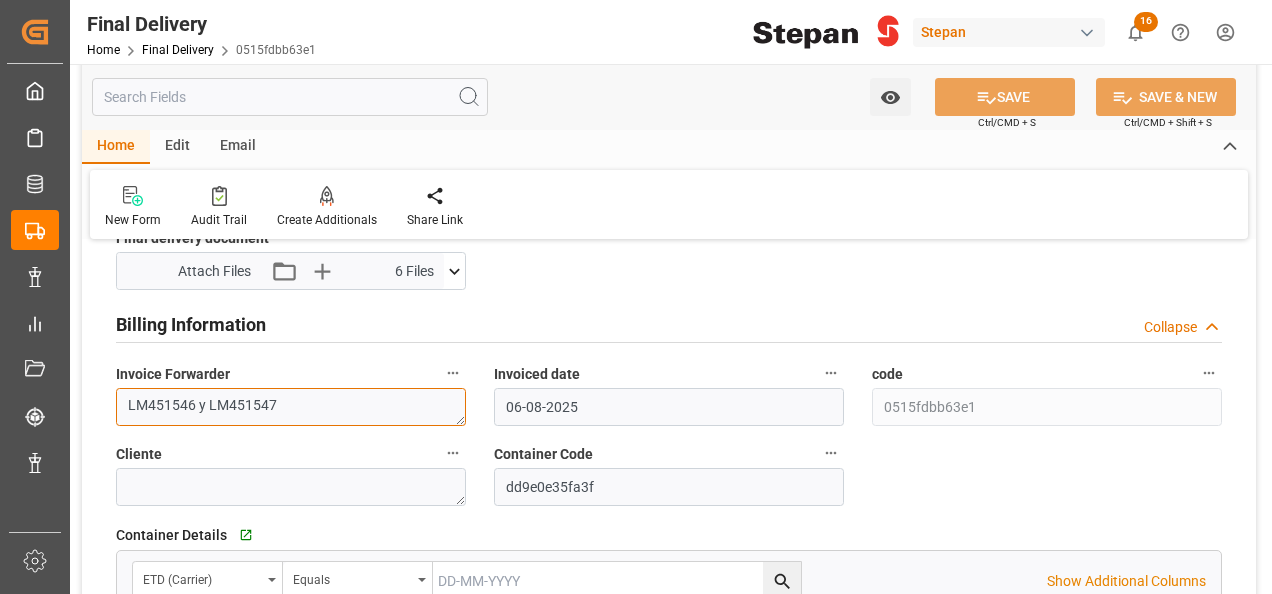 click on "LM451546 y LM451547" at bounding box center [291, 407] 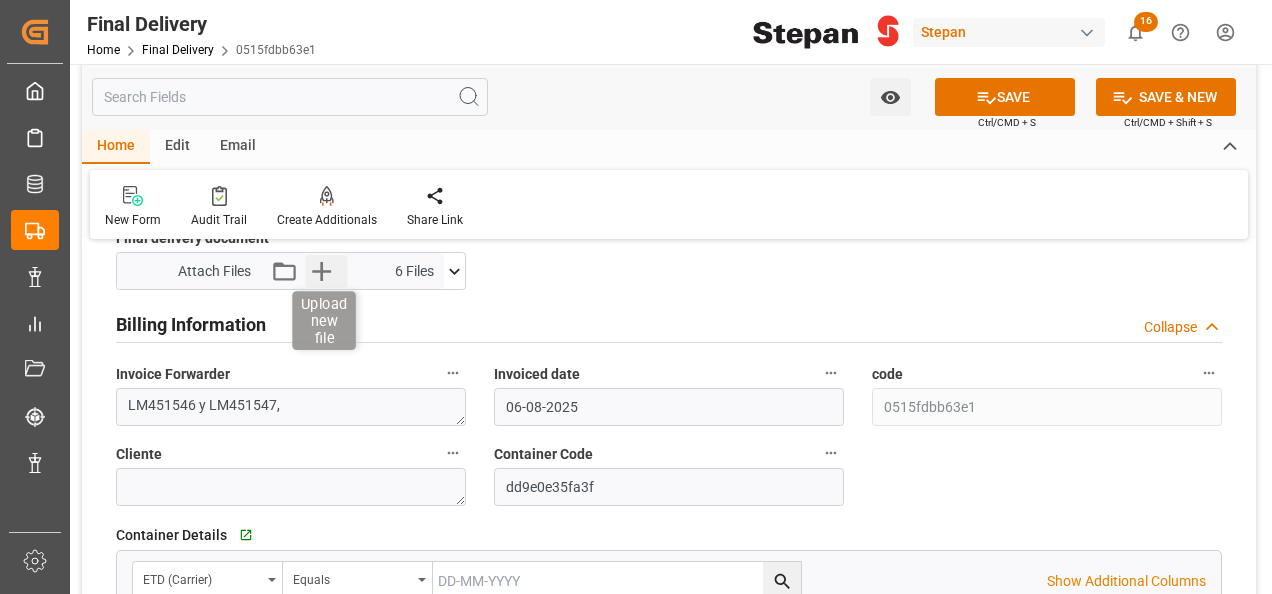 click 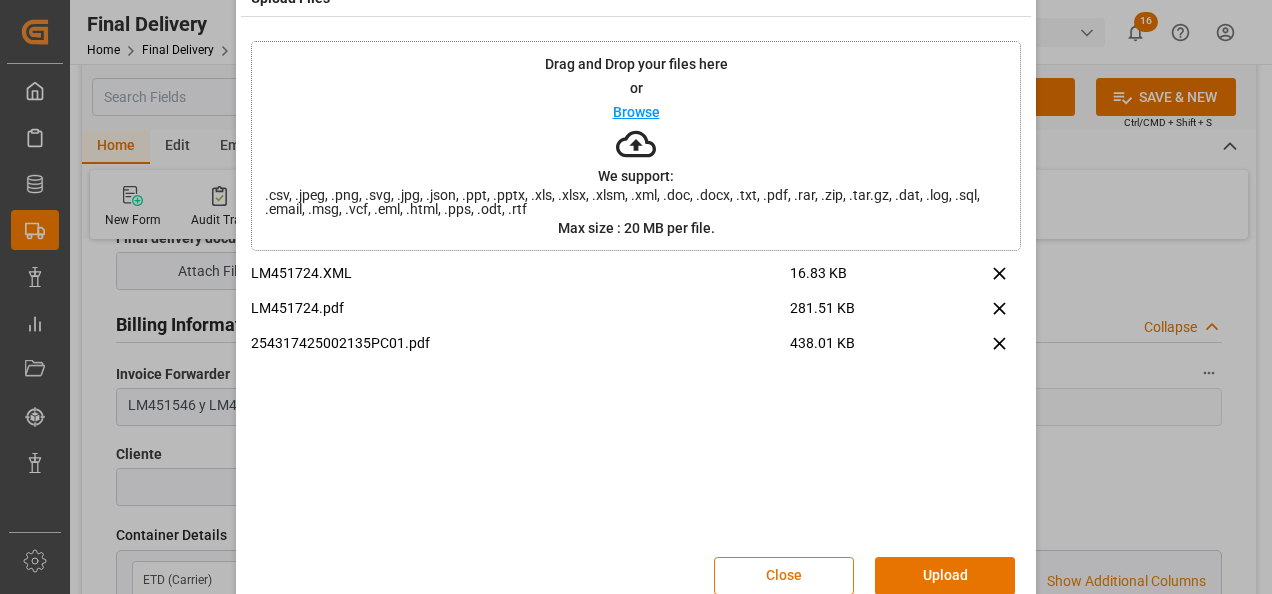 scroll, scrollTop: 79, scrollLeft: 0, axis: vertical 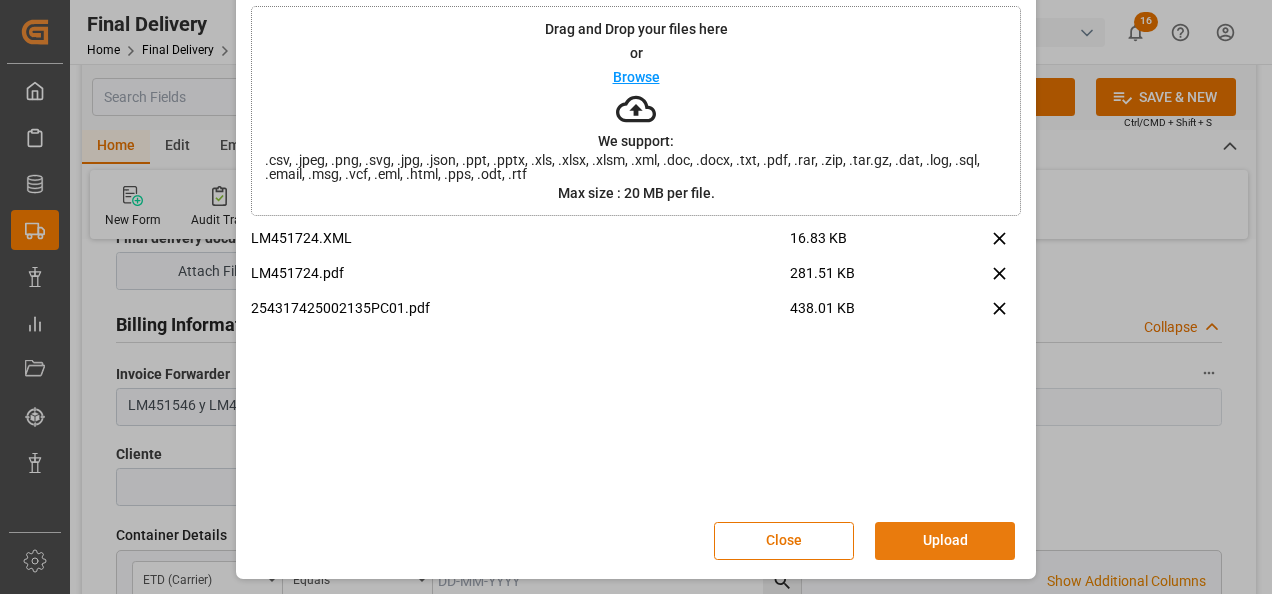 click on "Upload" at bounding box center (945, 541) 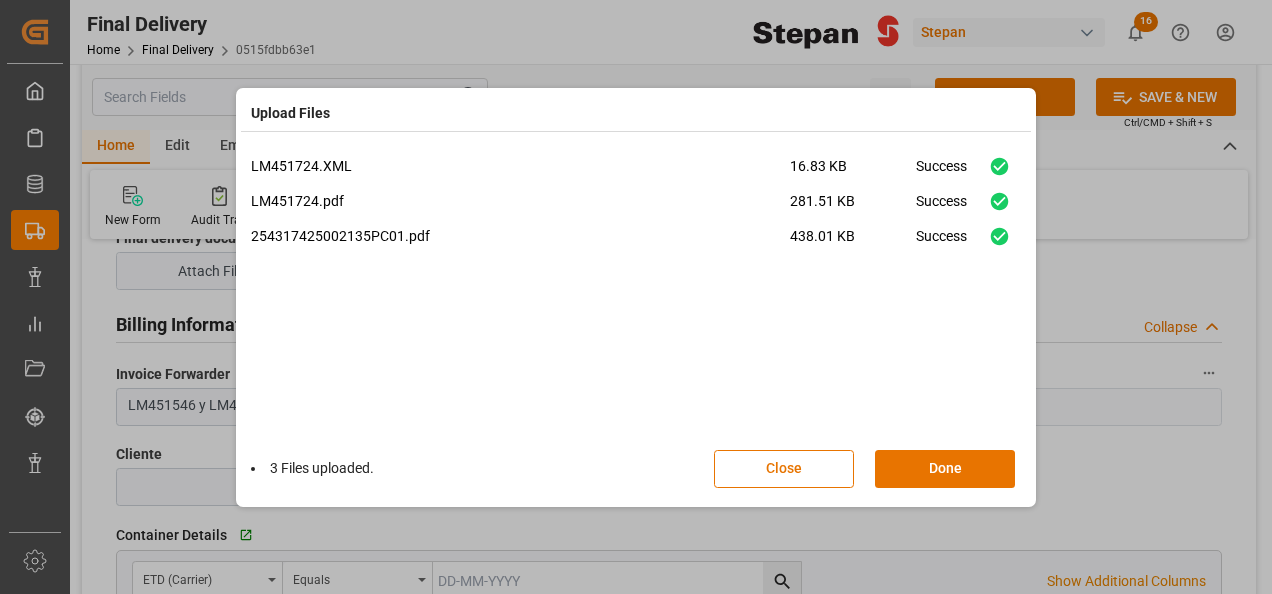 click on "3 Files uploaded. Close Done" at bounding box center (636, 469) 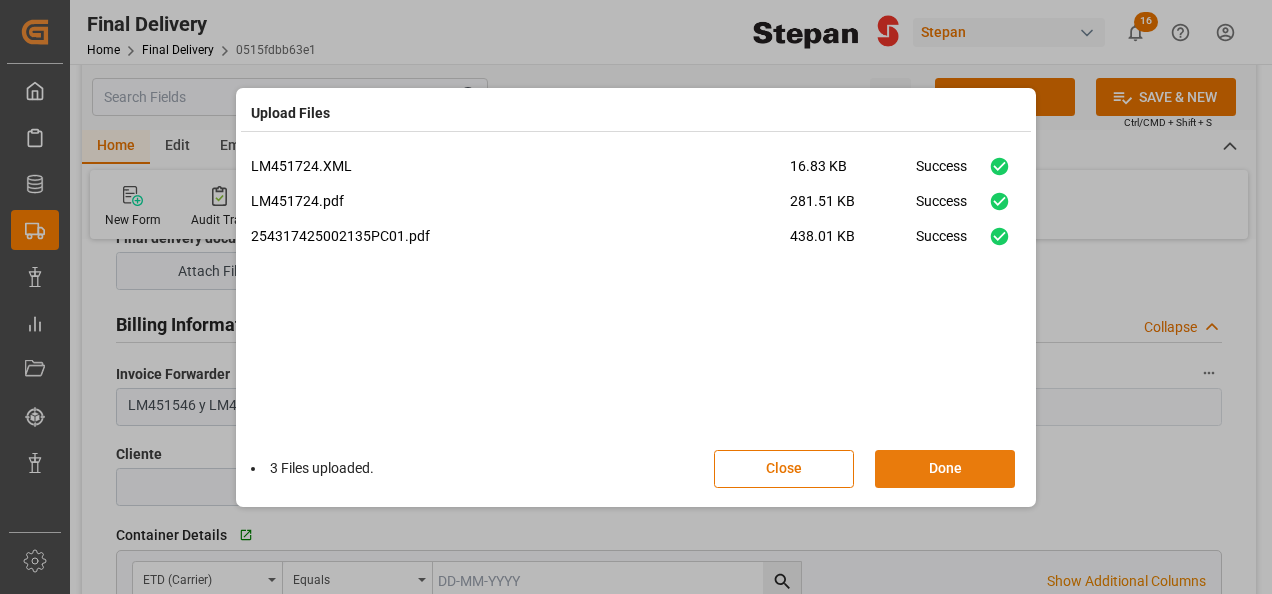 click on "Done" at bounding box center [945, 469] 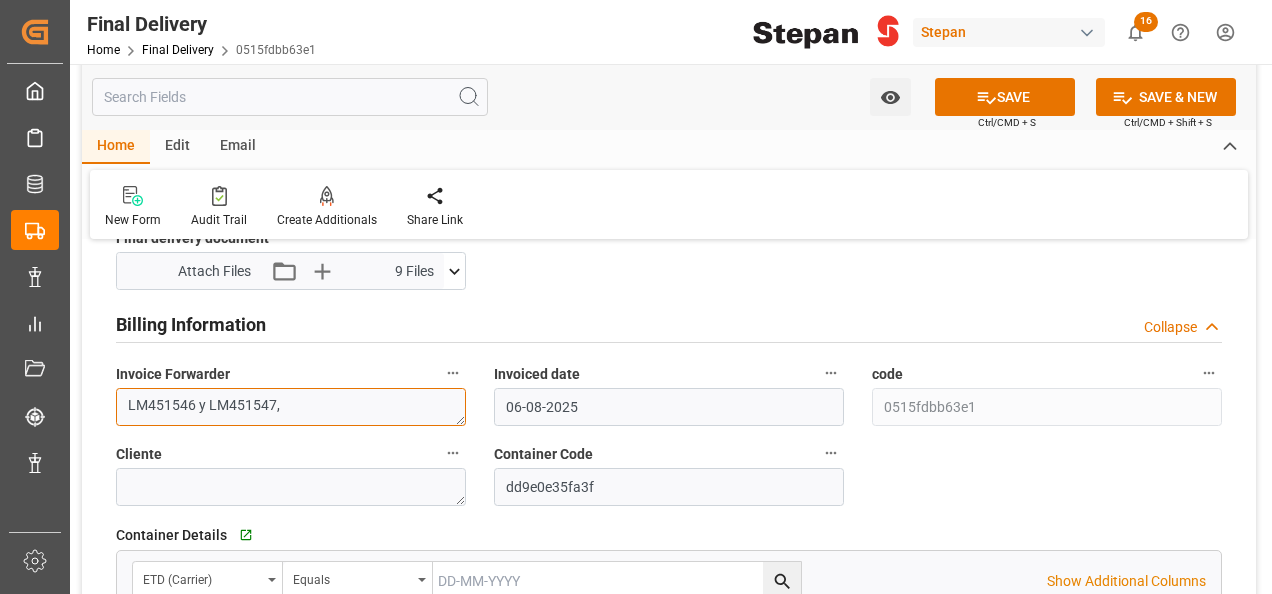 click on "LM451546 y LM451547," at bounding box center [291, 407] 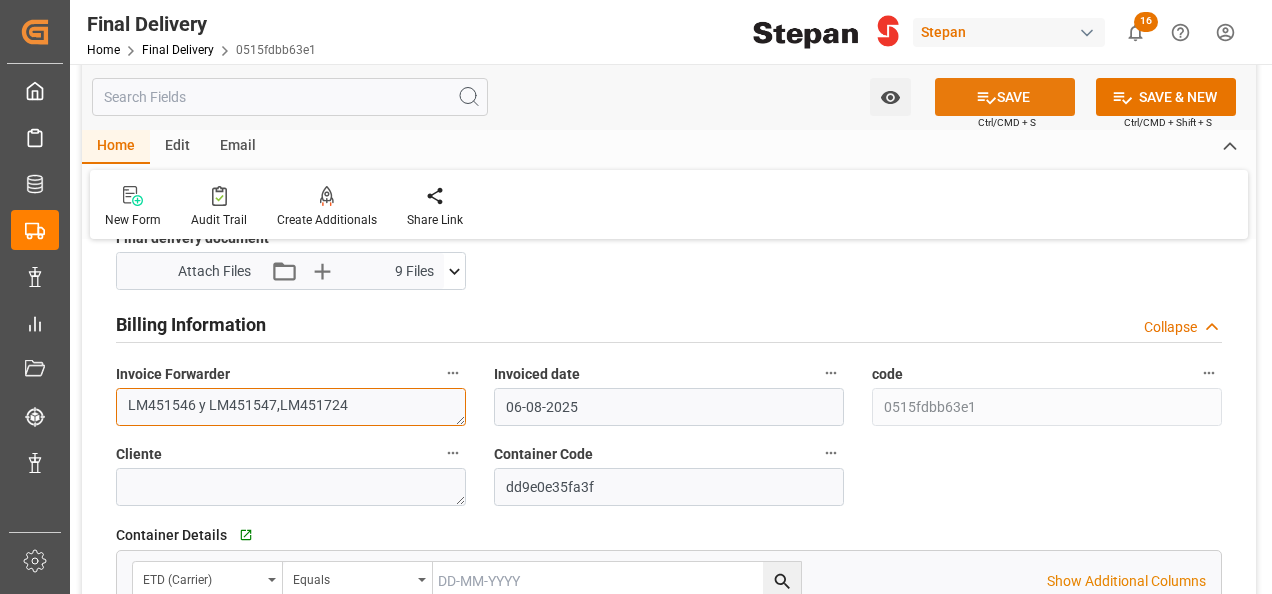 type on "LM451546 y LM451547,LM451724" 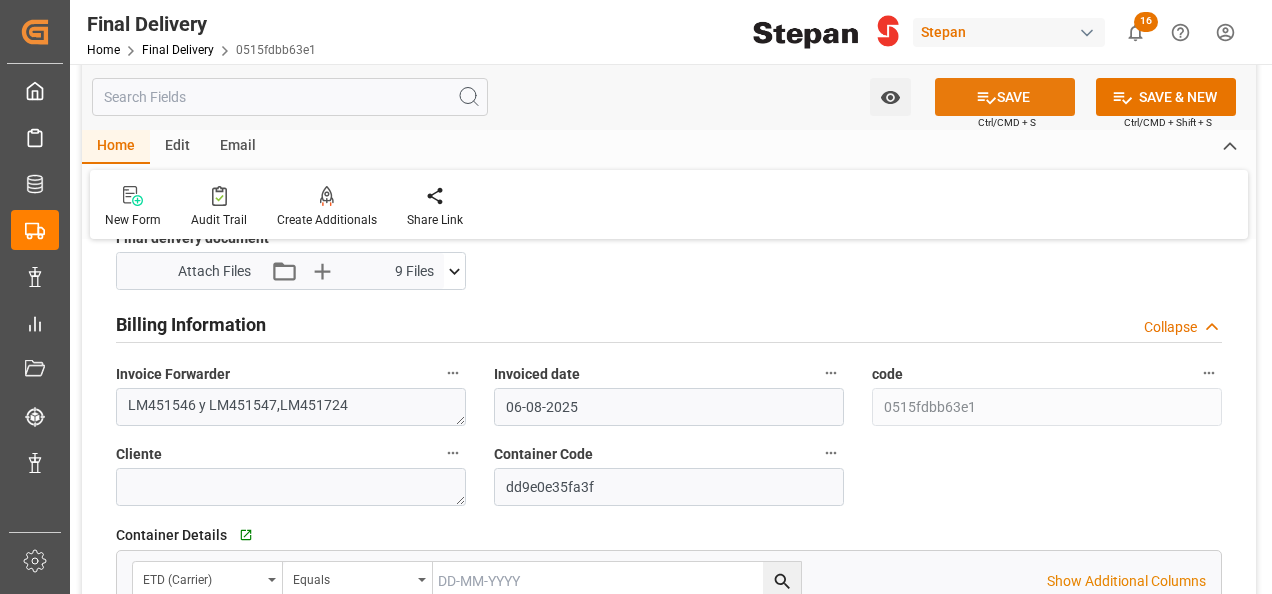 click on "SAVE" at bounding box center [1005, 97] 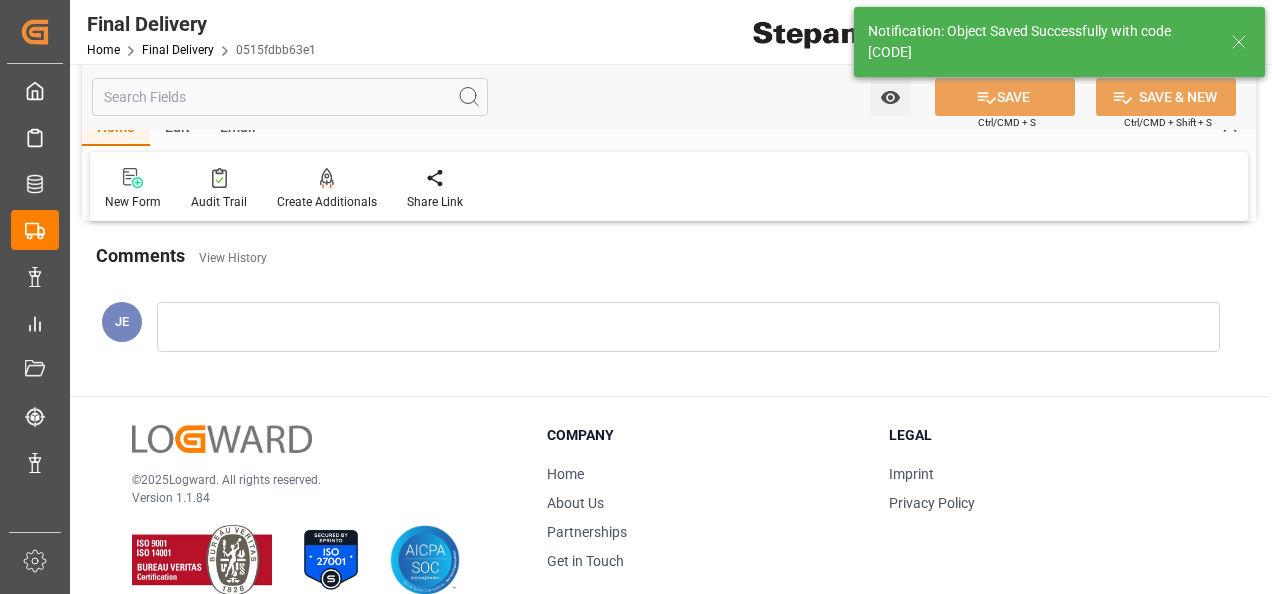 scroll, scrollTop: 780, scrollLeft: 0, axis: vertical 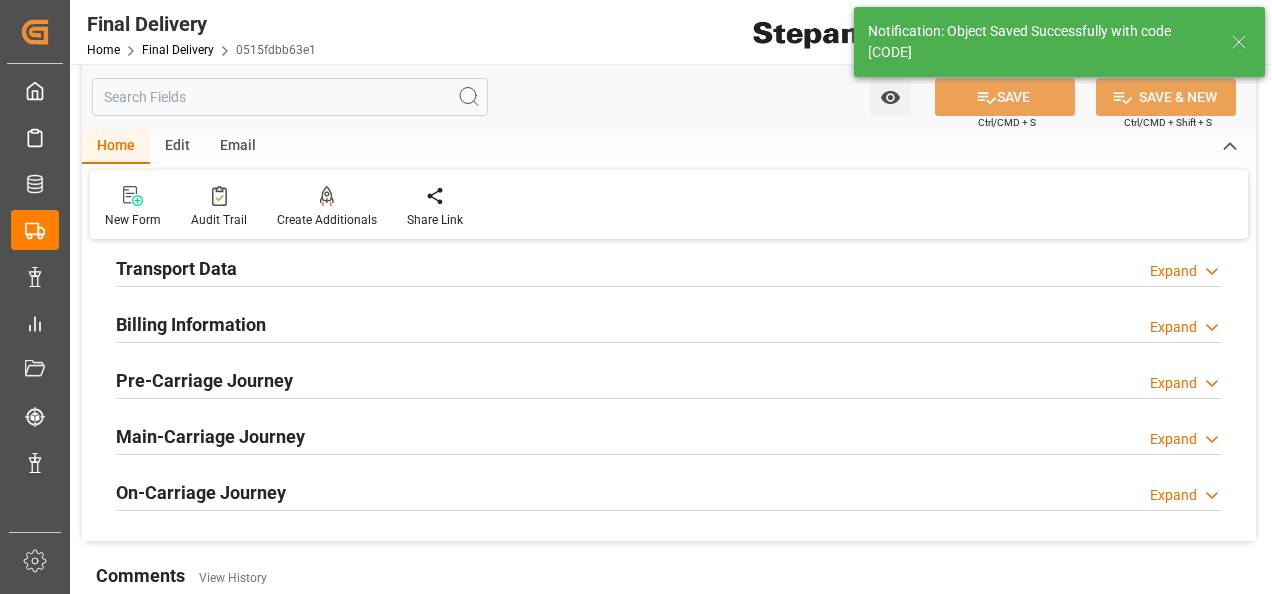 click on "Final Delivery" at bounding box center (201, 24) 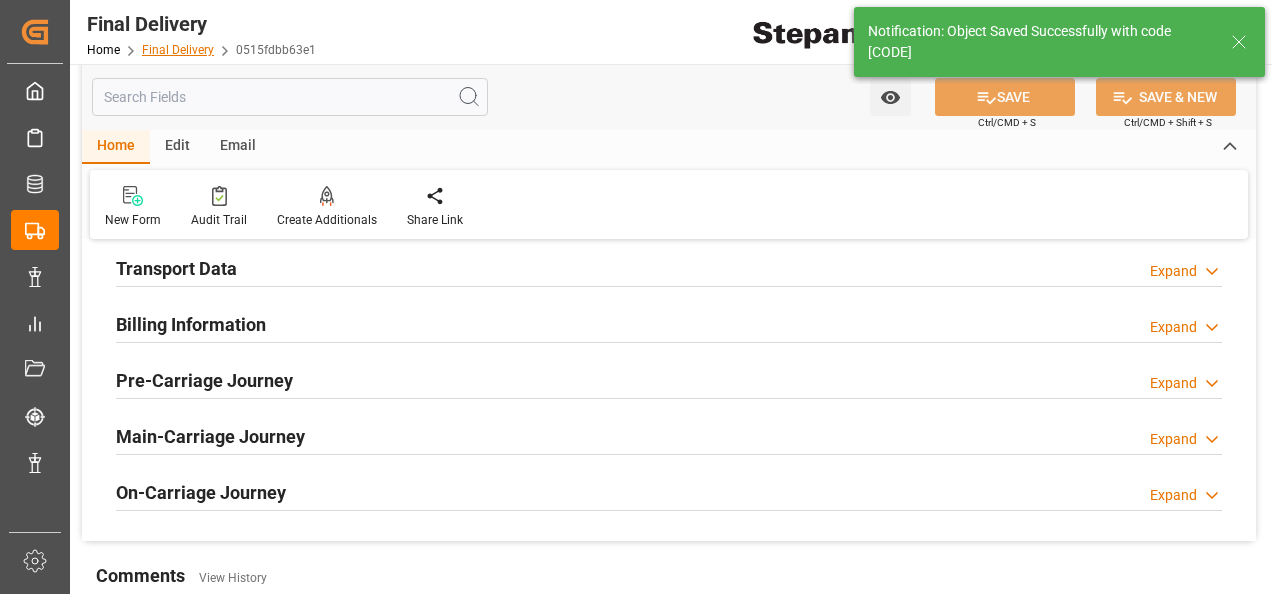 click on "Final Delivery" at bounding box center [178, 50] 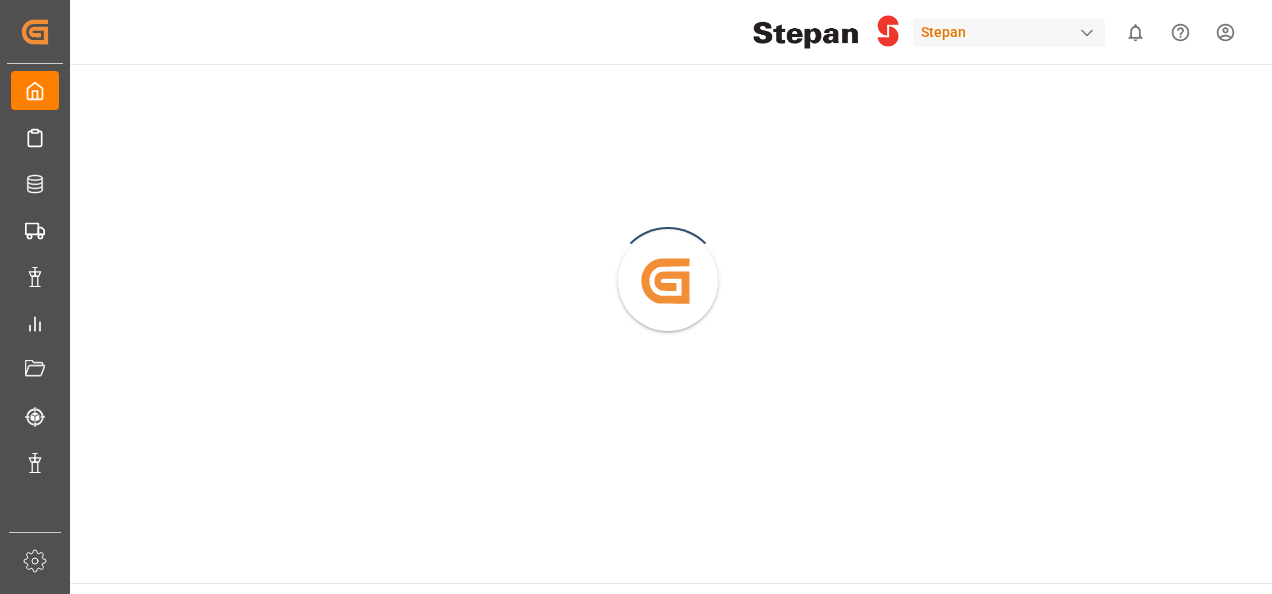 scroll, scrollTop: 0, scrollLeft: 0, axis: both 